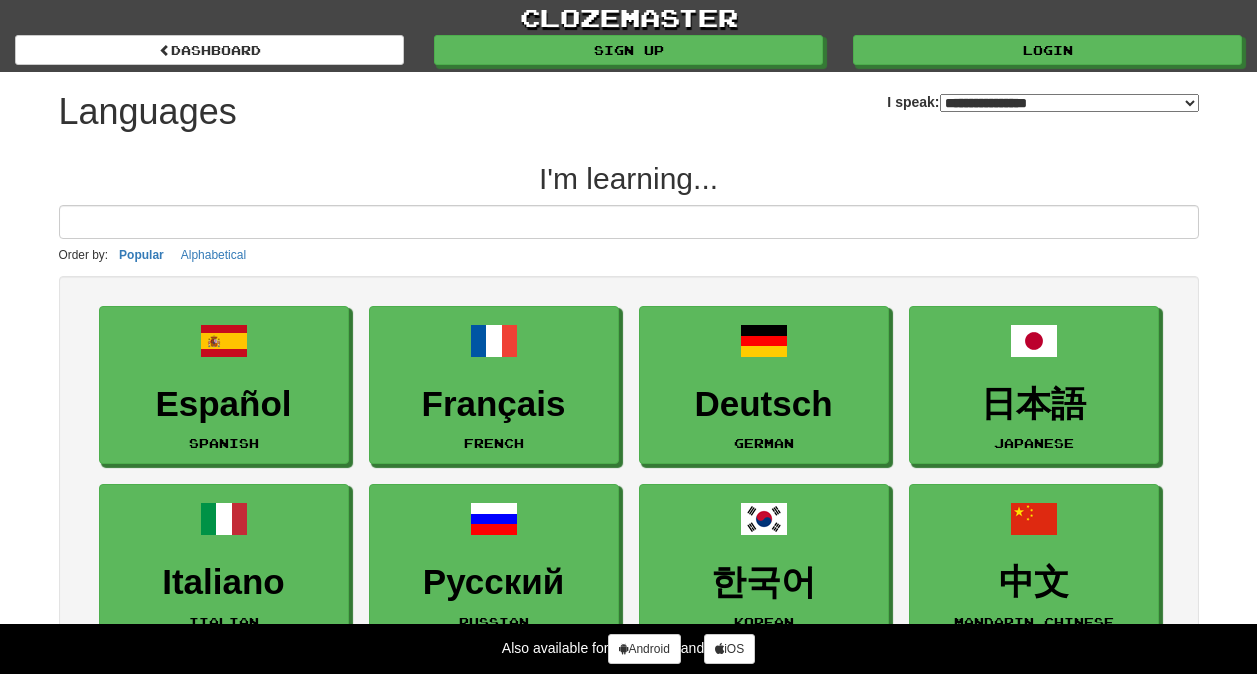 select on "*******" 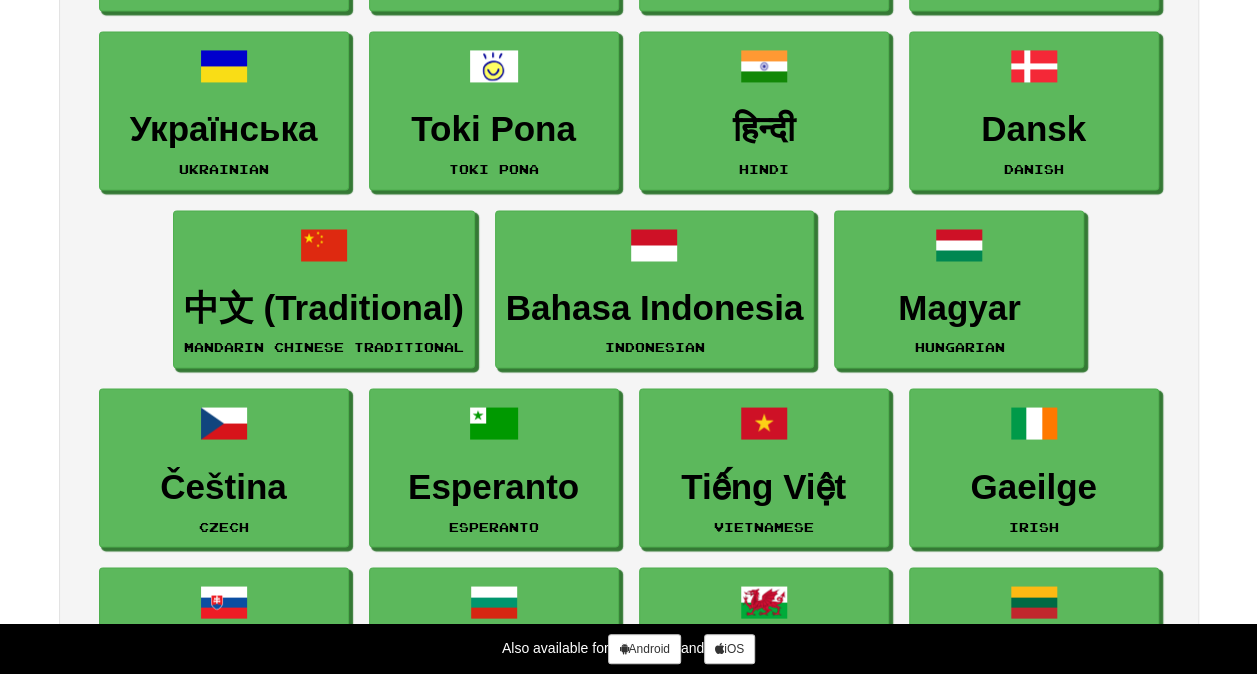 scroll, scrollTop: 1517, scrollLeft: 0, axis: vertical 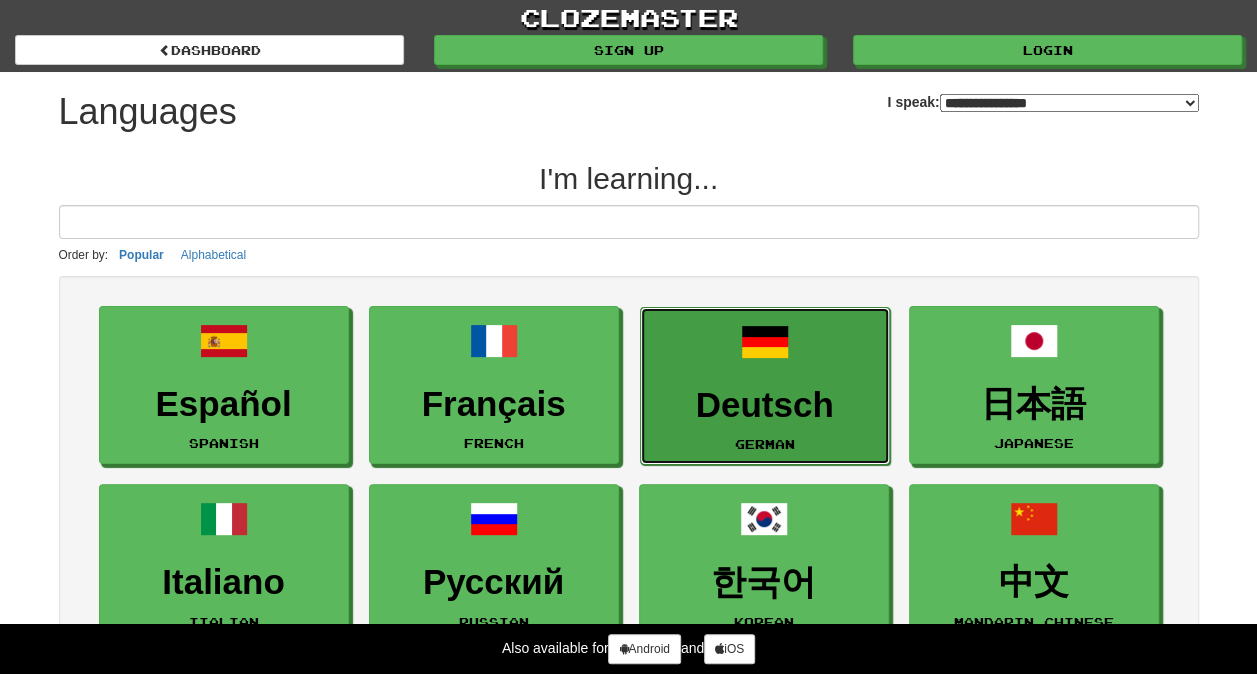 click on "Deutsch" at bounding box center (765, 405) 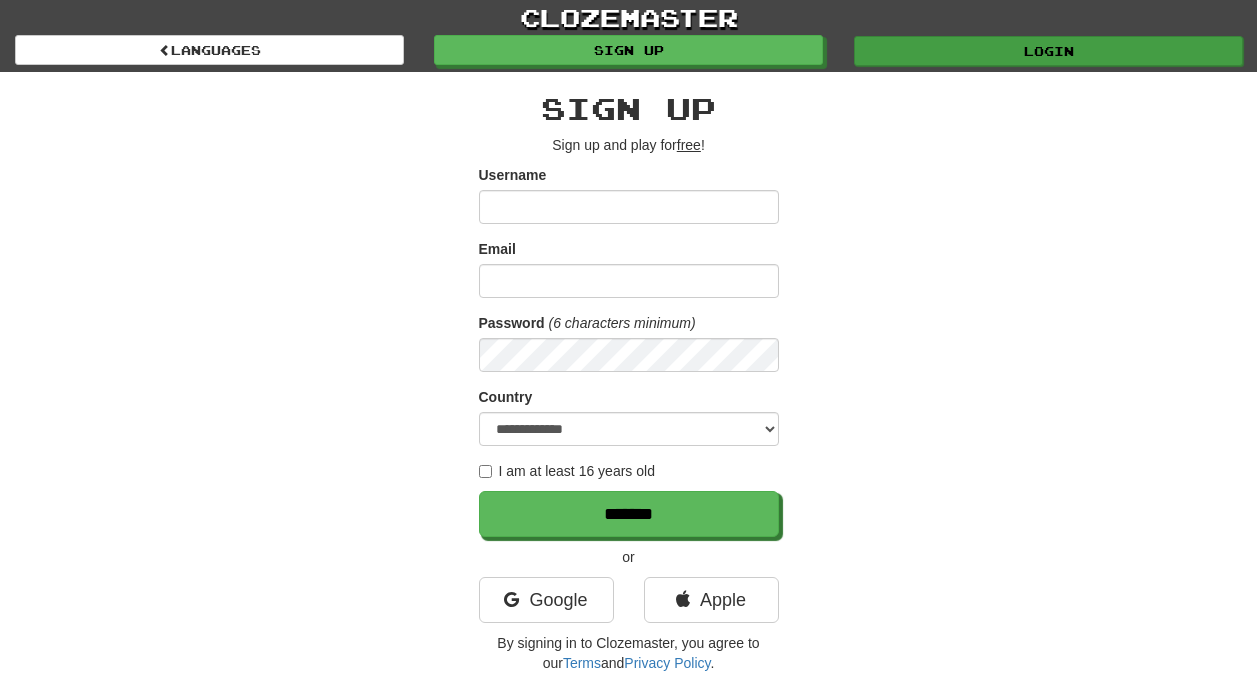 scroll, scrollTop: 0, scrollLeft: 0, axis: both 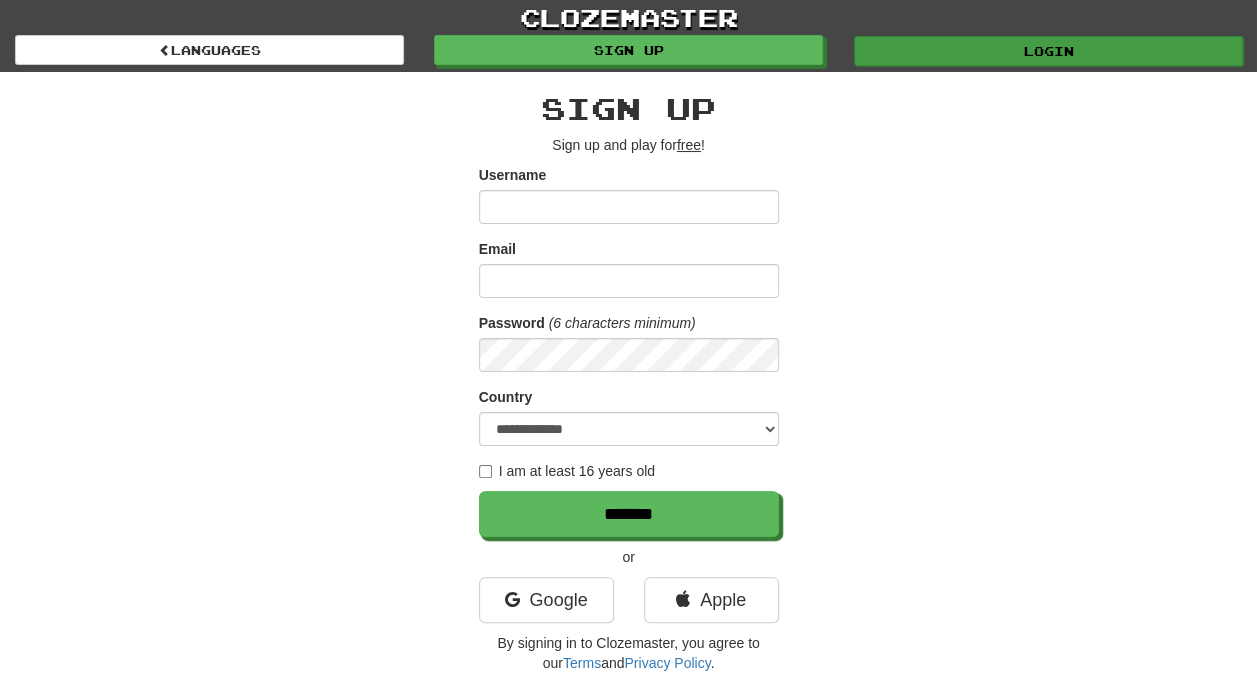 type on "**********" 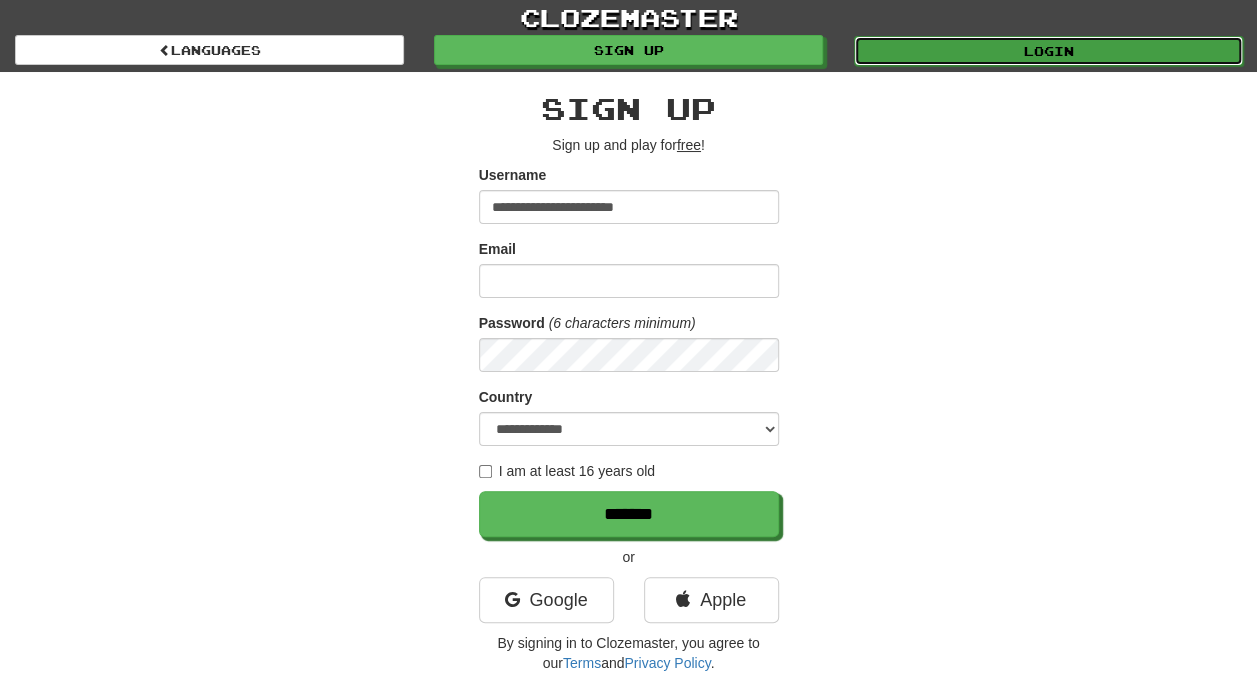 click on "Login" at bounding box center (1048, 51) 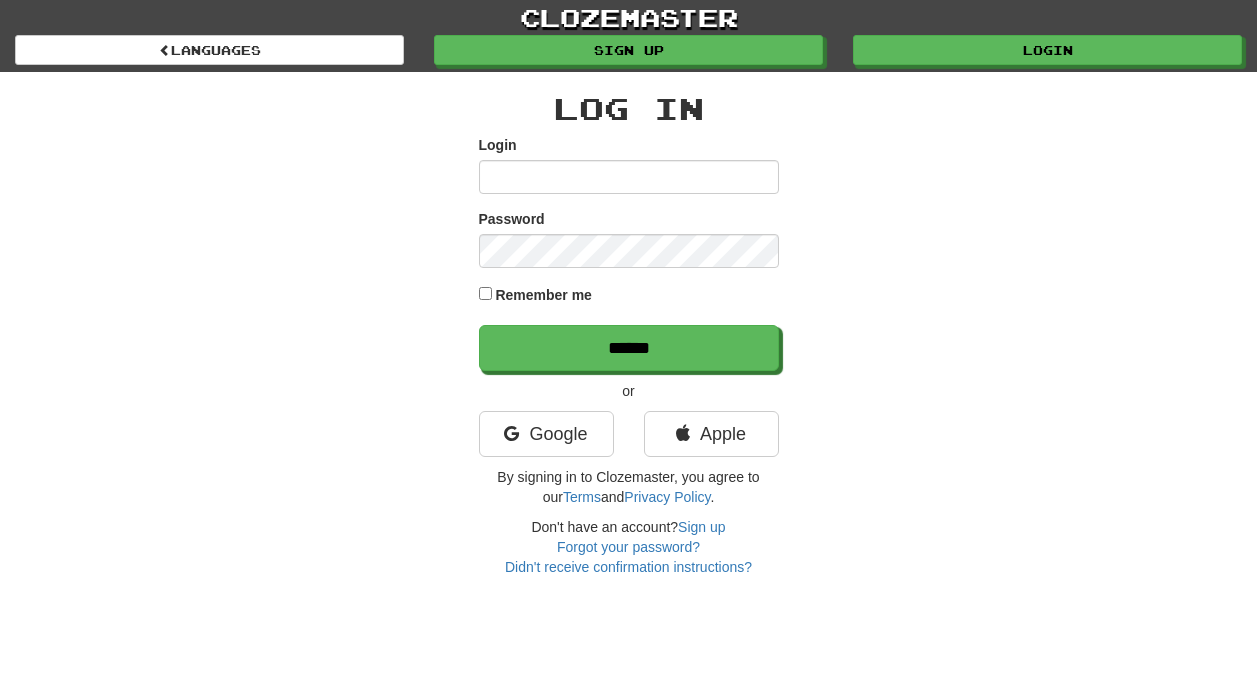 scroll, scrollTop: 0, scrollLeft: 0, axis: both 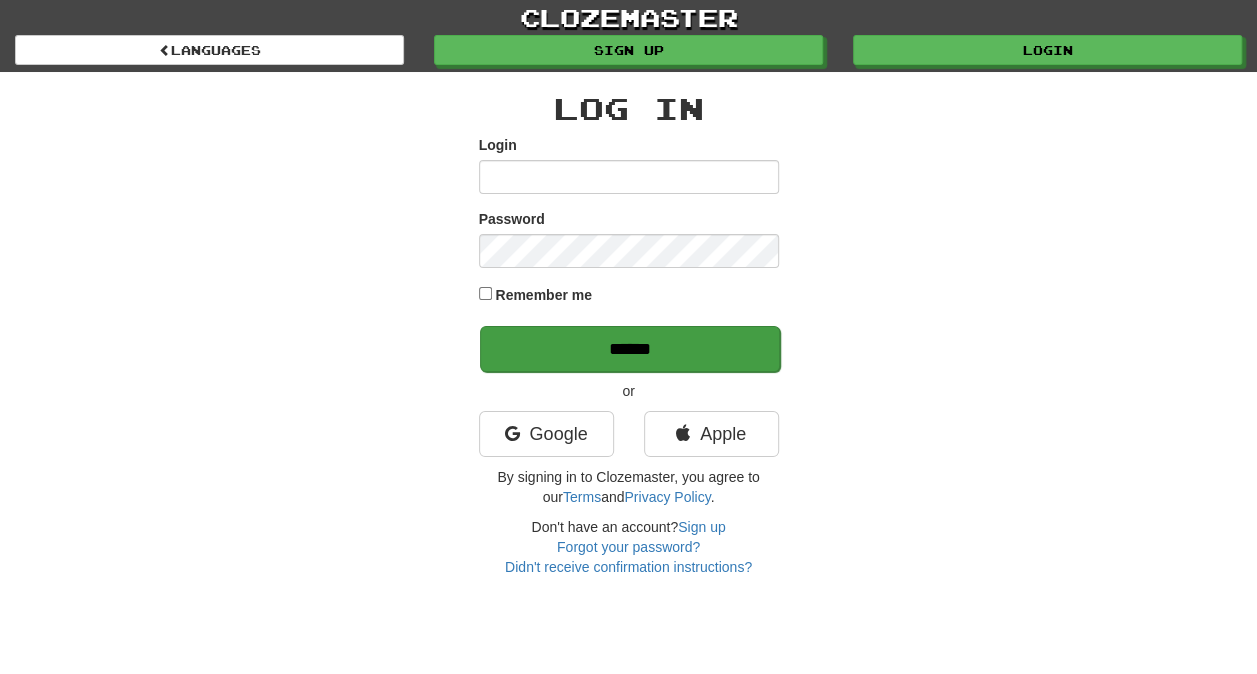 type on "**********" 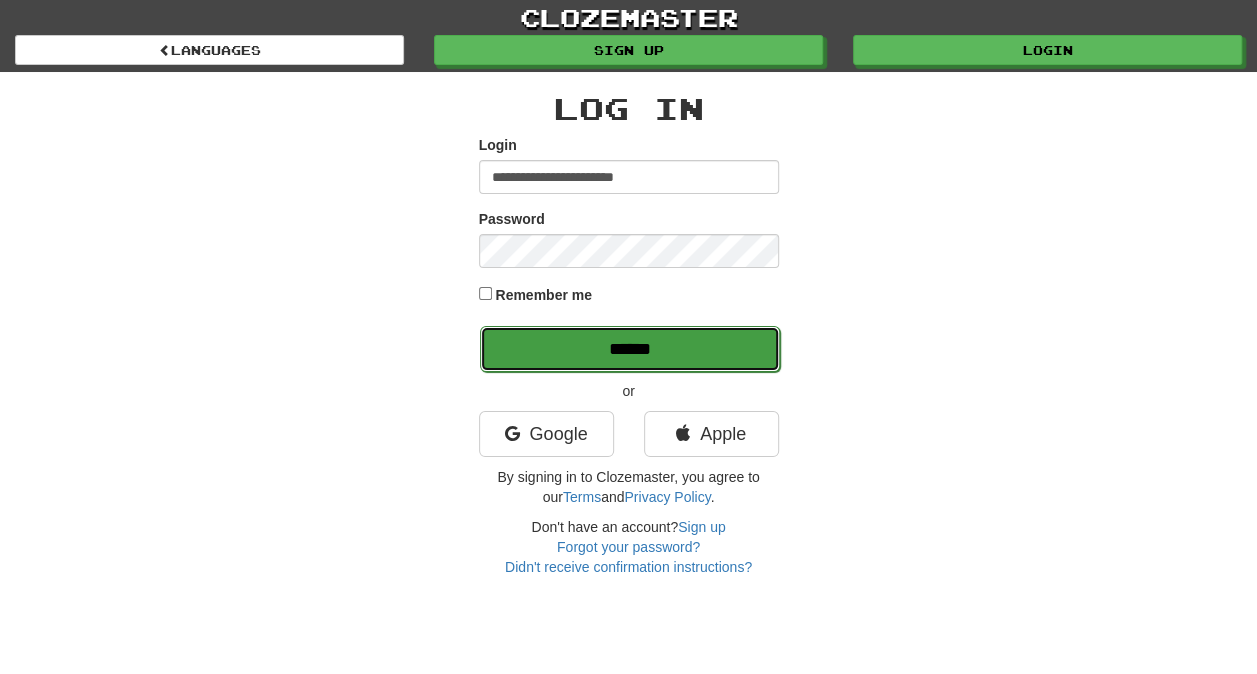 click on "******" at bounding box center (630, 349) 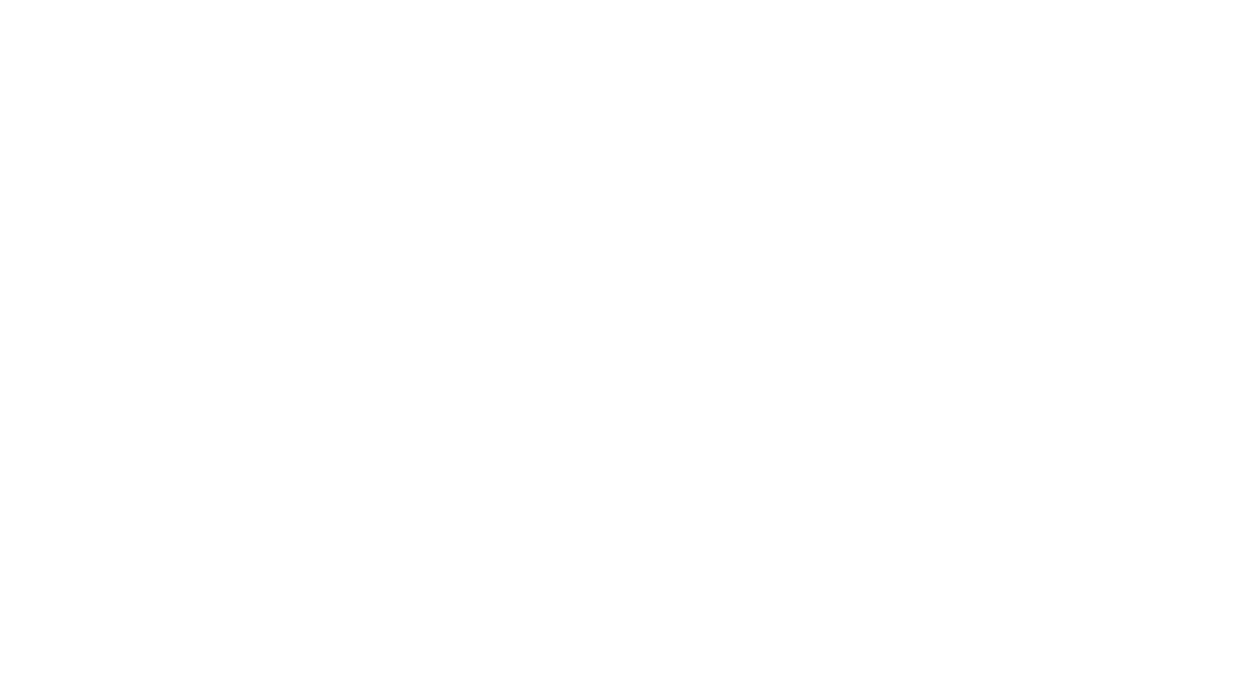 scroll, scrollTop: 0, scrollLeft: 0, axis: both 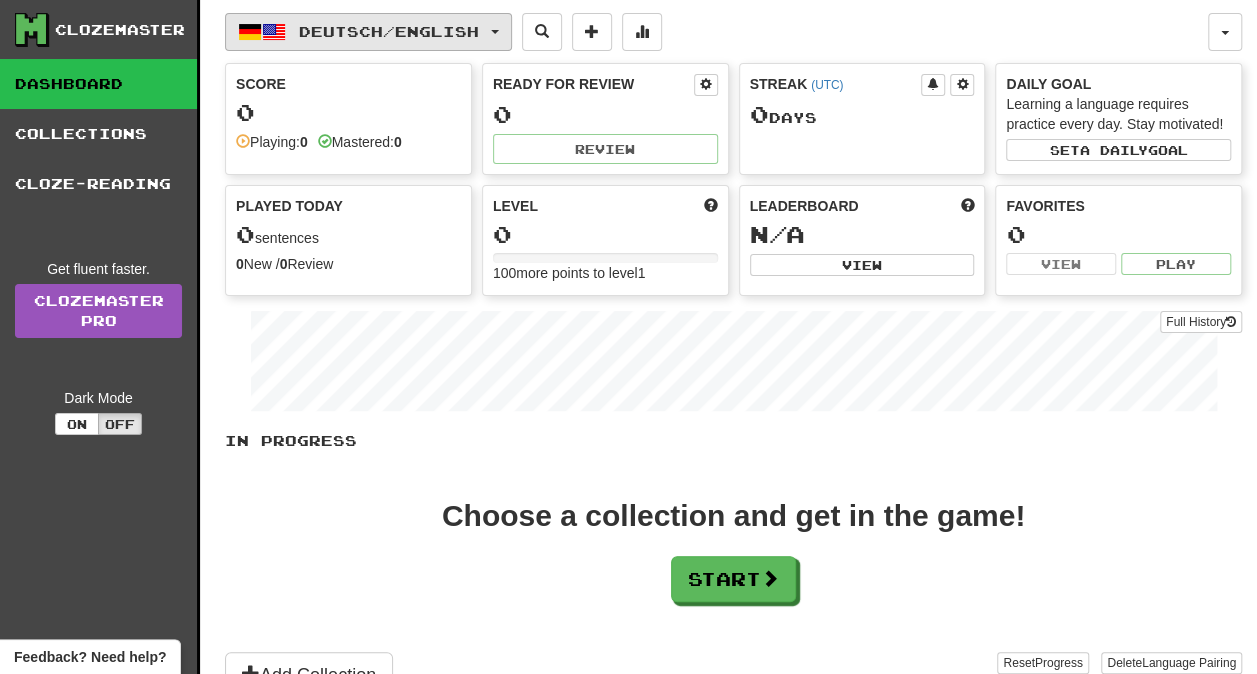 click on "Deutsch  /  English" at bounding box center [368, 32] 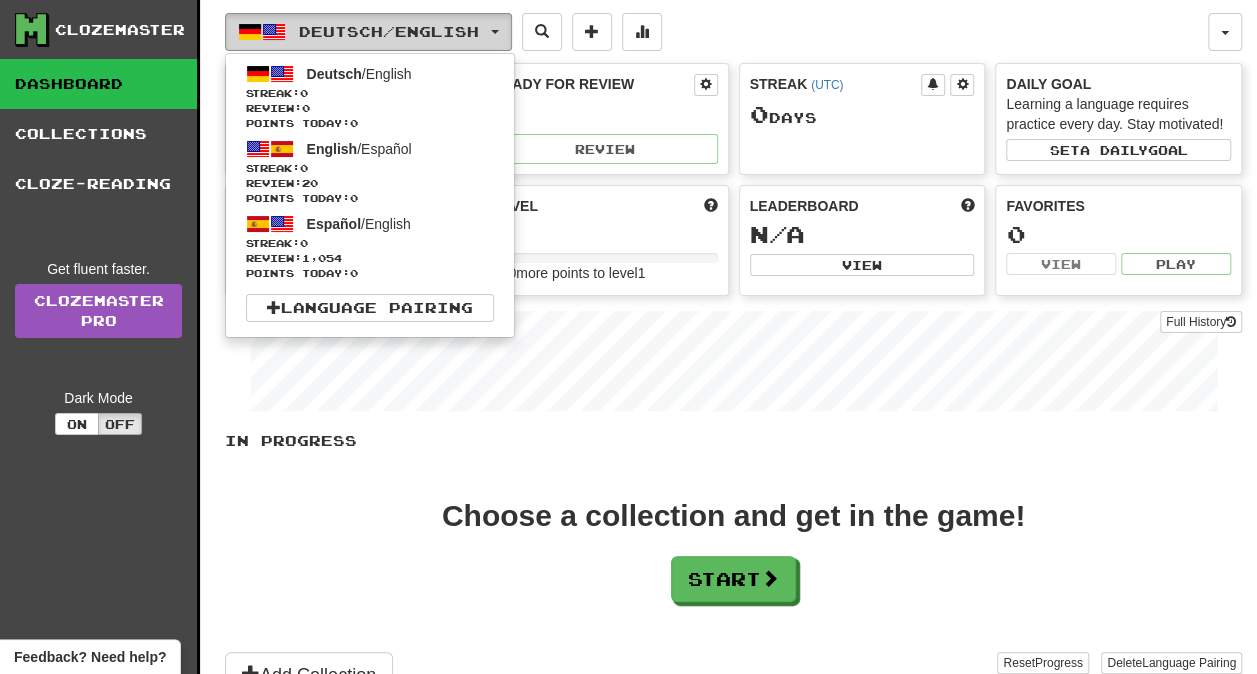 click on "Deutsch  /  English" at bounding box center [368, 32] 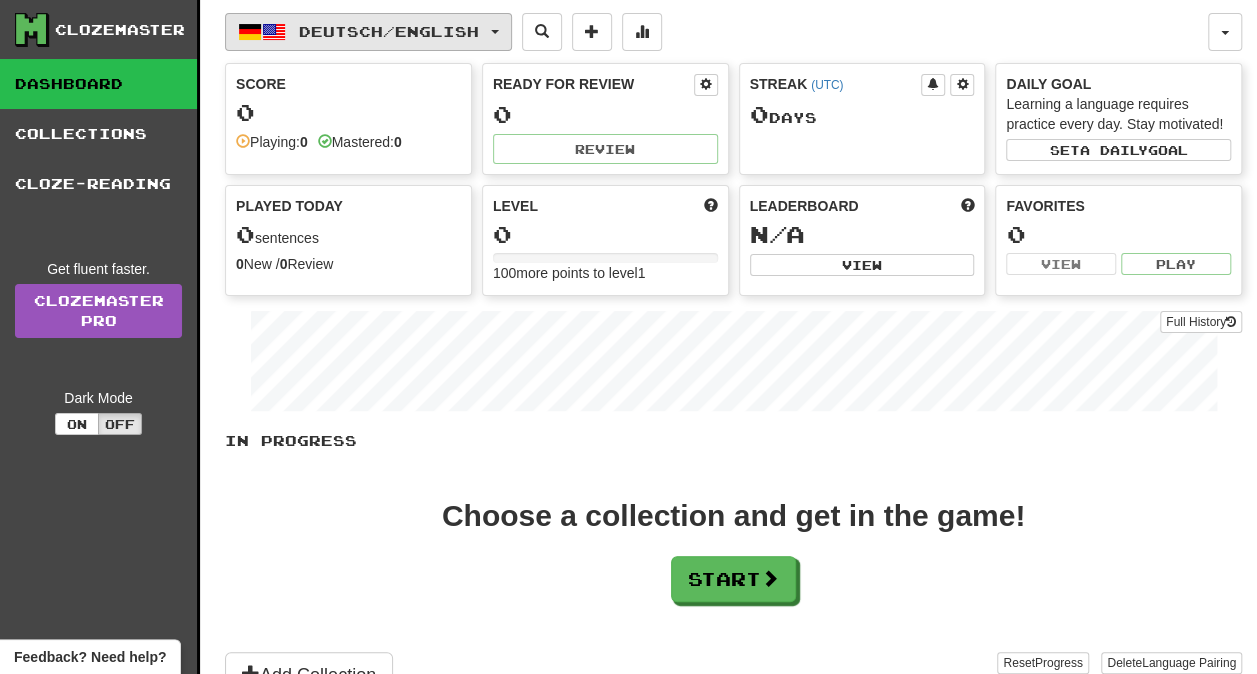 click on "Deutsch  /  English" at bounding box center (368, 32) 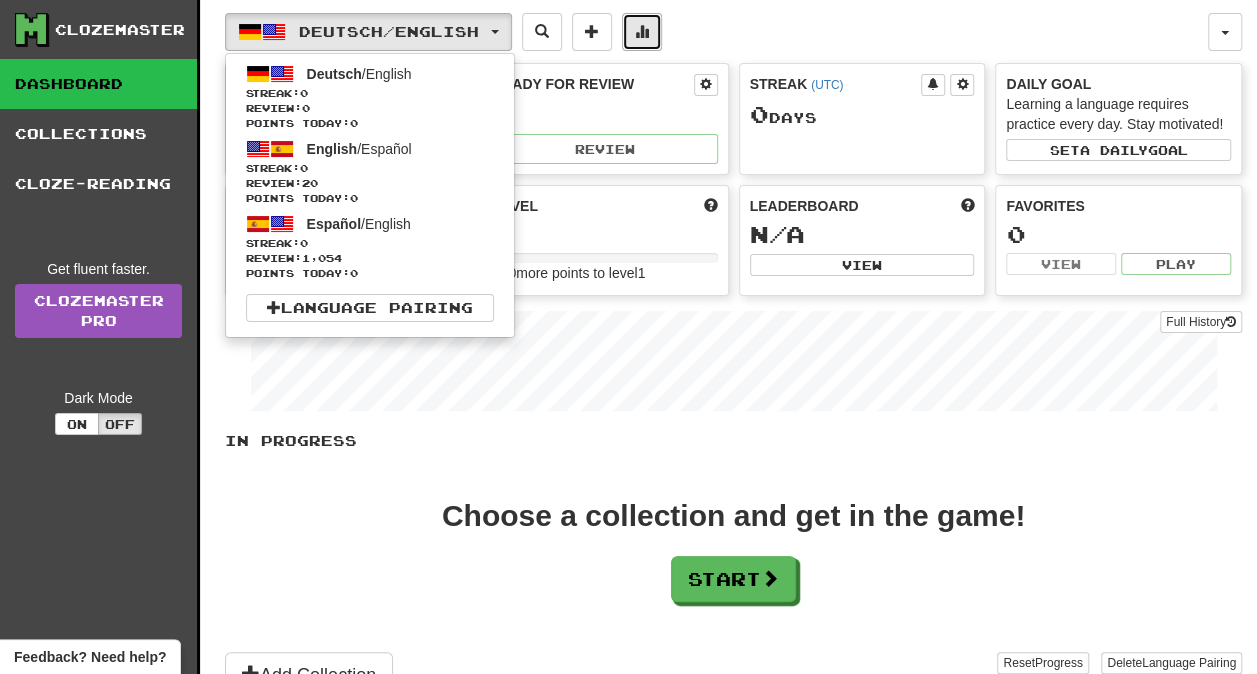 click at bounding box center [642, 32] 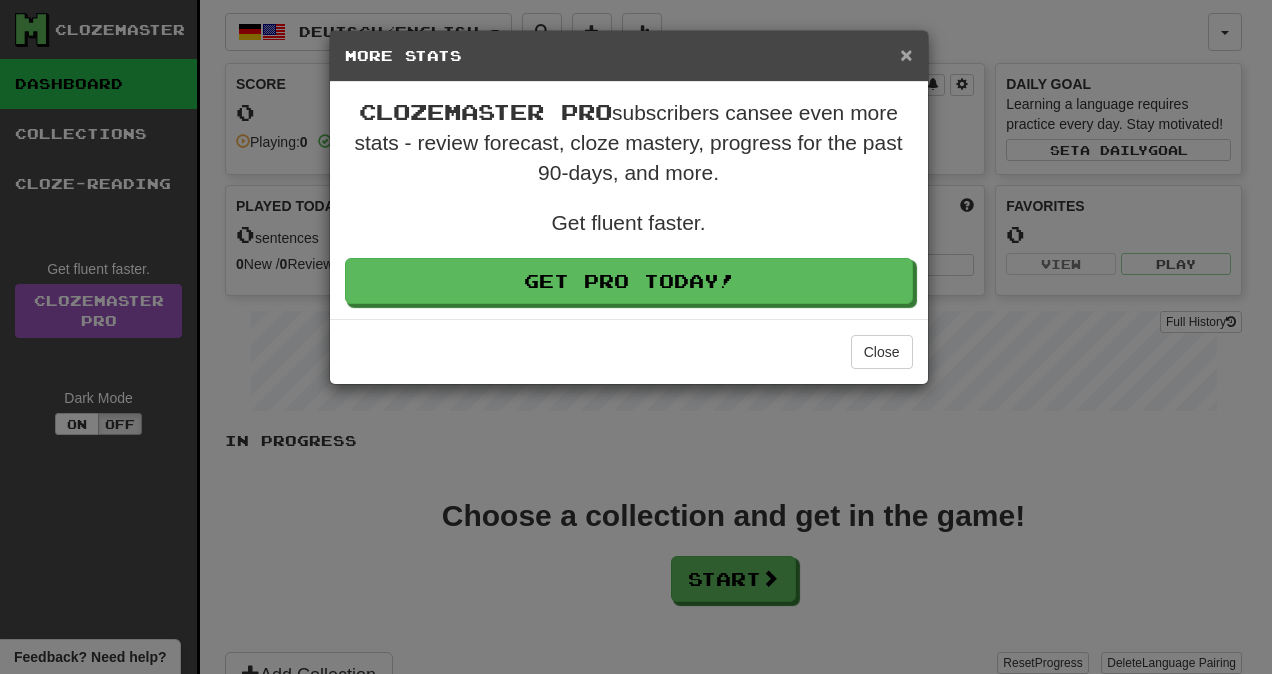 click on "×" at bounding box center (906, 54) 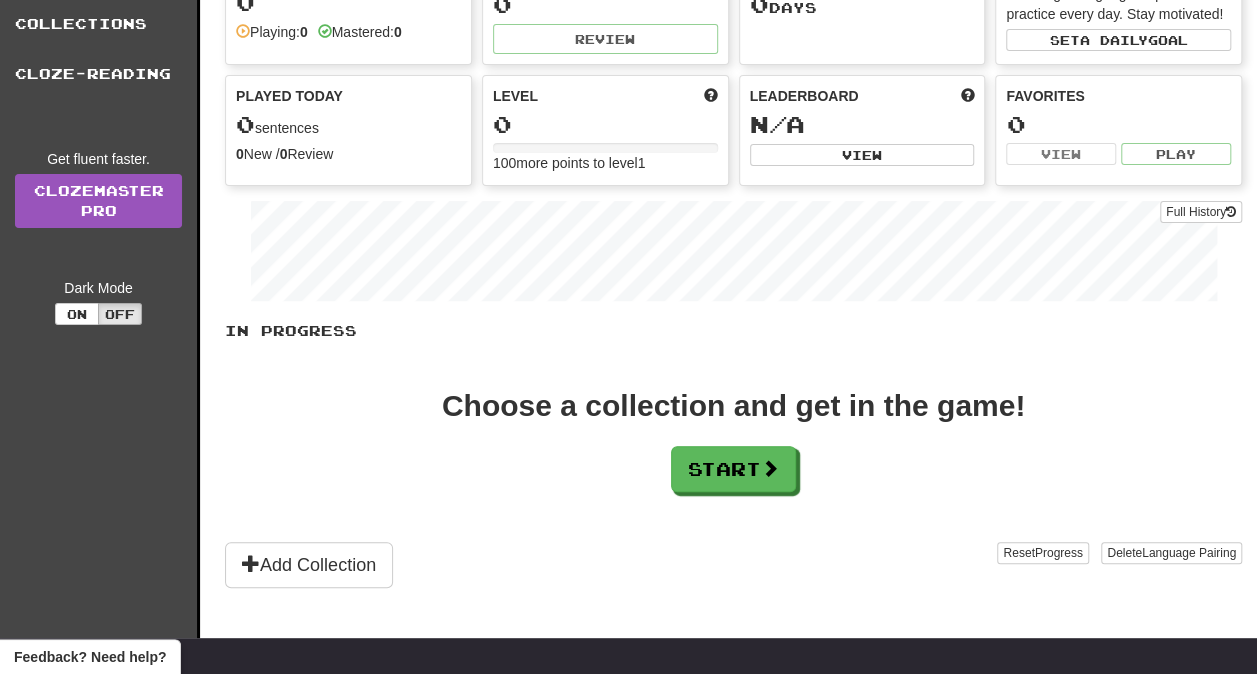 scroll, scrollTop: 0, scrollLeft: 0, axis: both 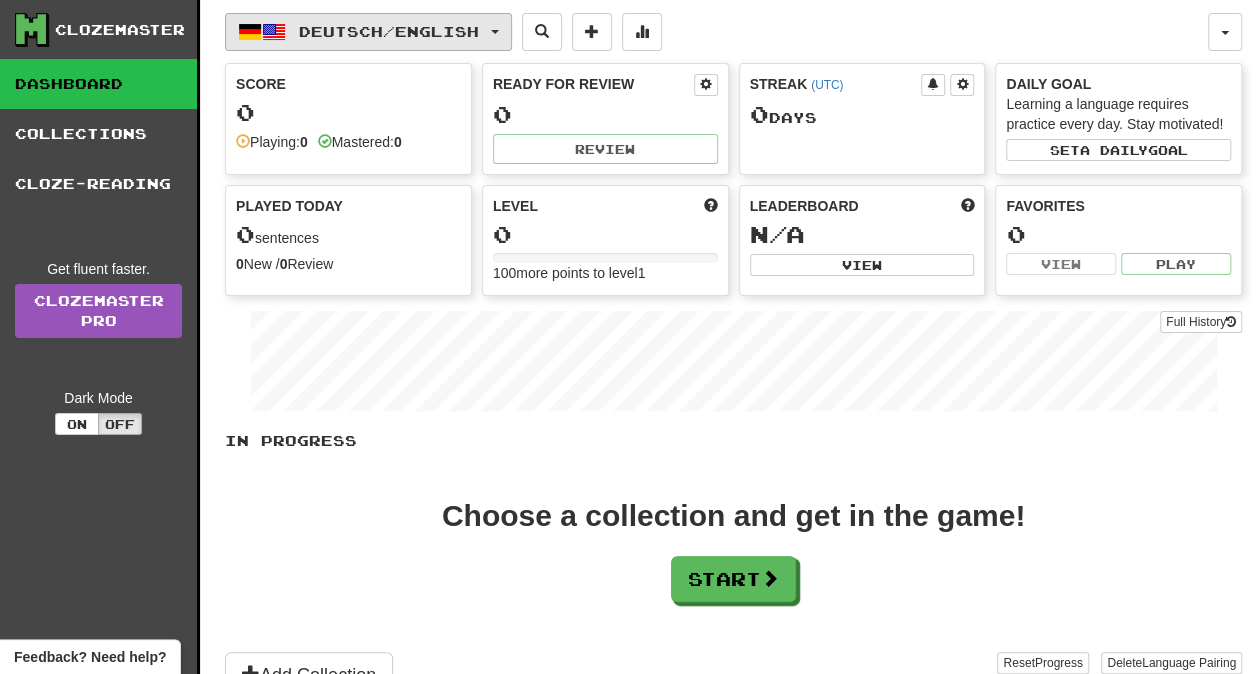 click on "Deutsch  /  English" at bounding box center [368, 32] 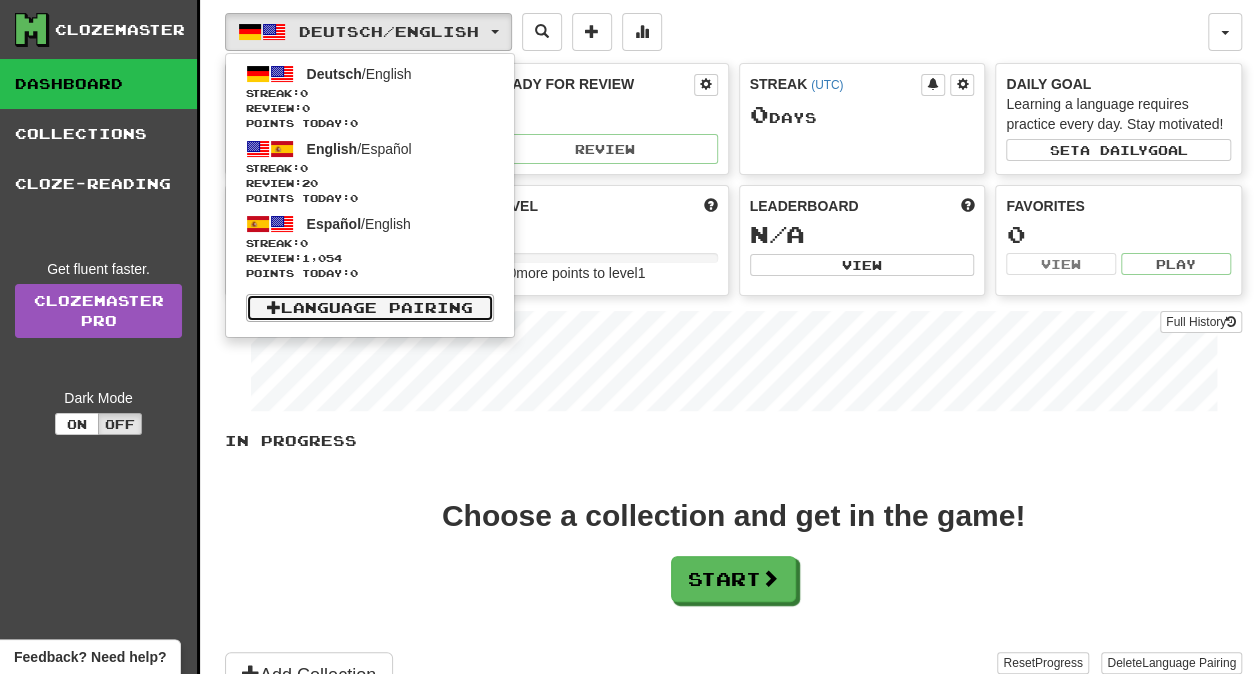 click on "Language Pairing" at bounding box center [370, 308] 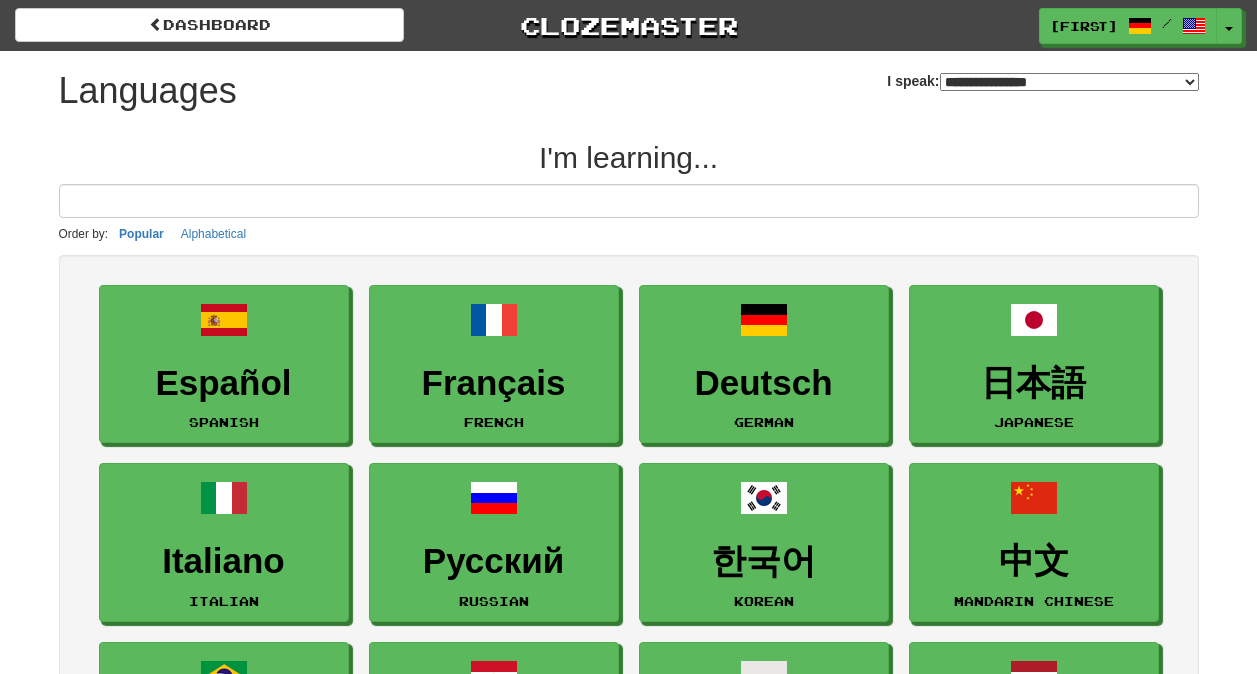 select on "*******" 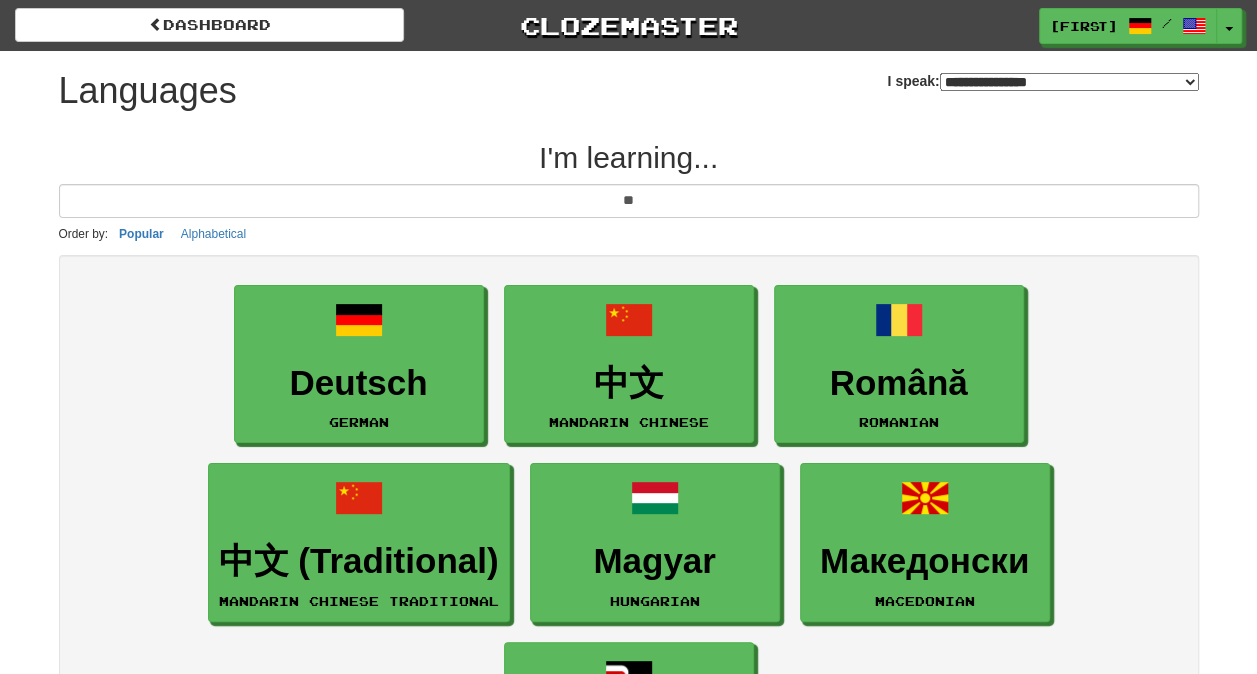 type on "*" 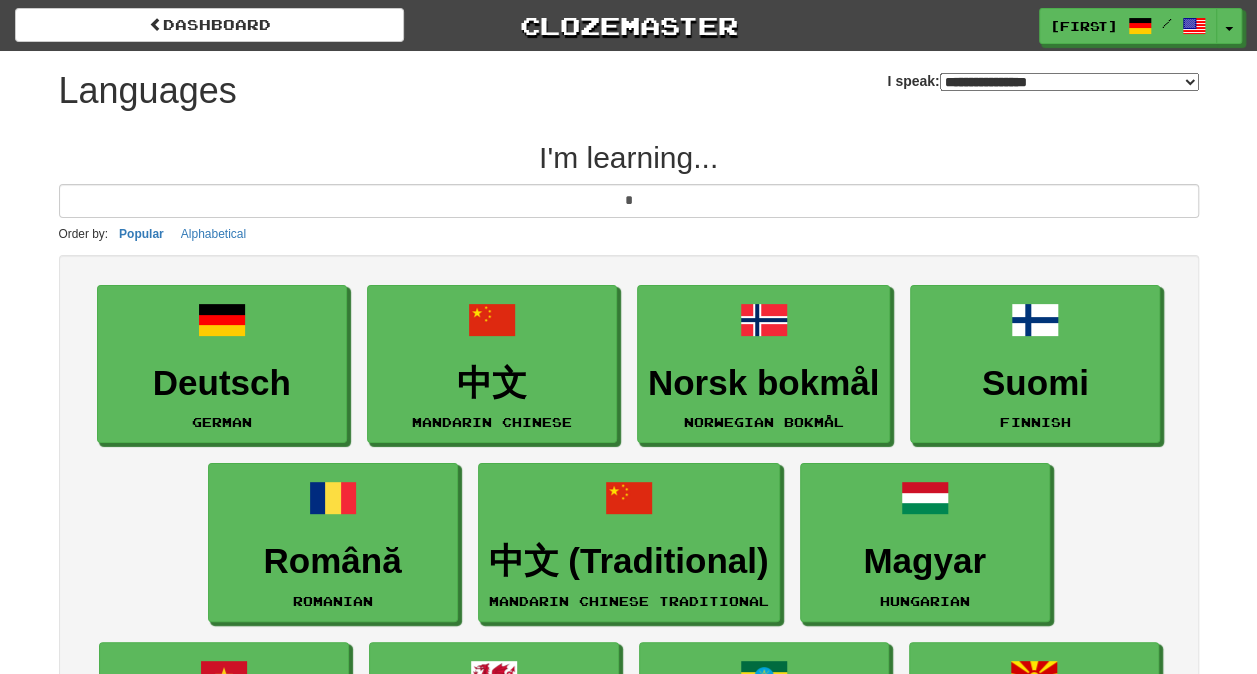 type 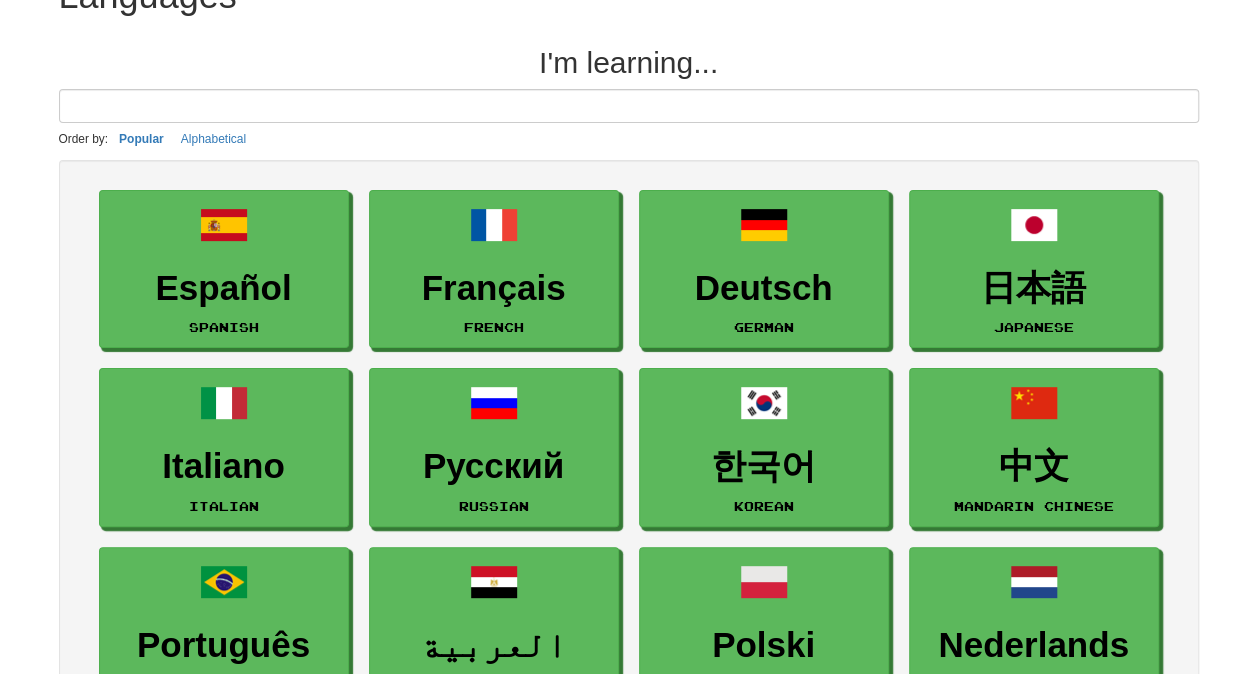 scroll, scrollTop: 58, scrollLeft: 0, axis: vertical 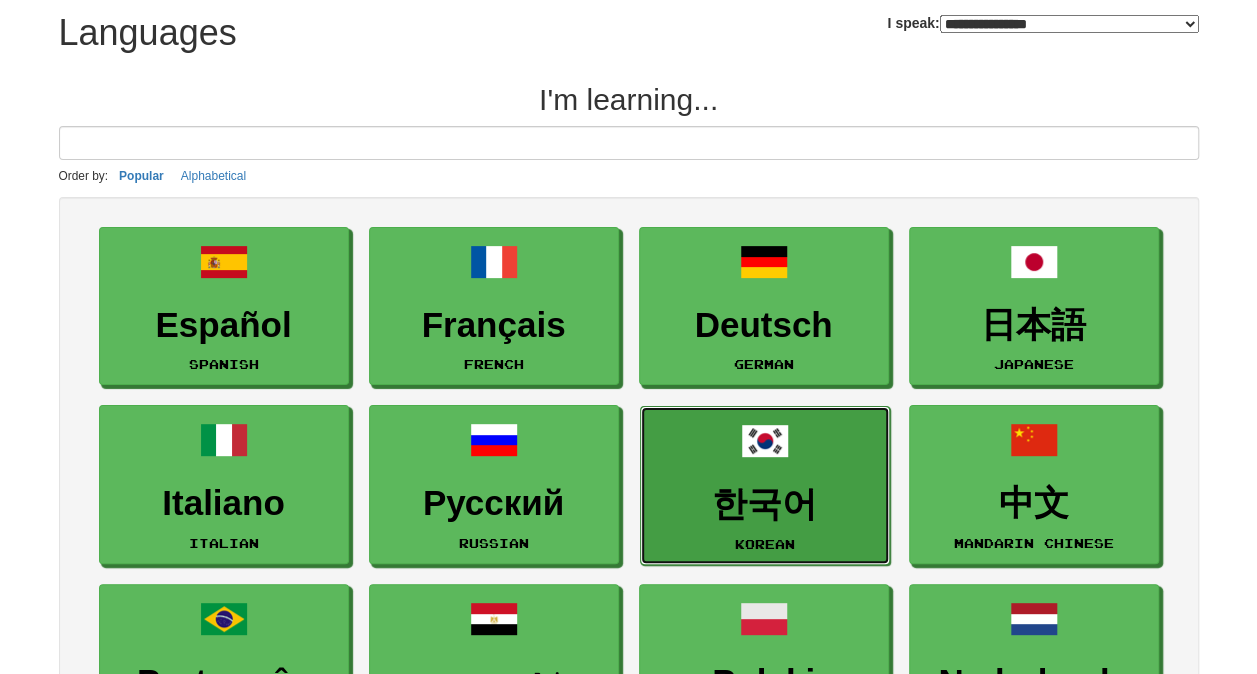 click on "한국어 Korean" at bounding box center [765, 485] 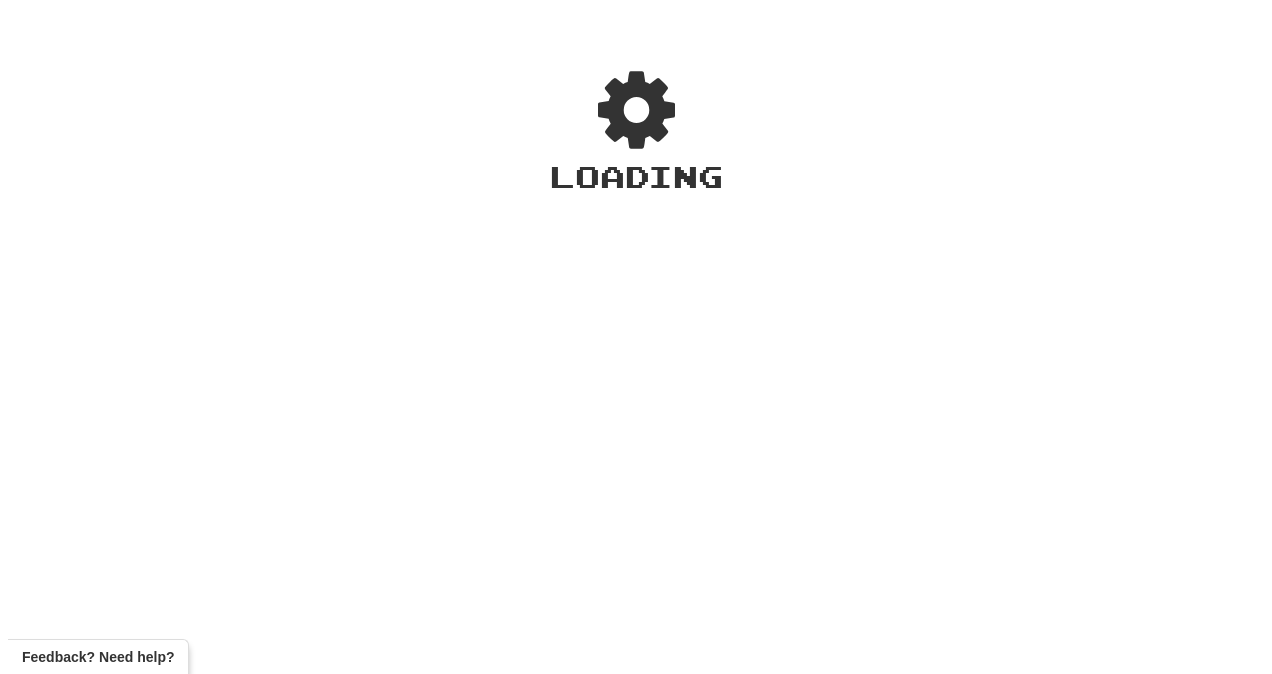 scroll, scrollTop: 0, scrollLeft: 0, axis: both 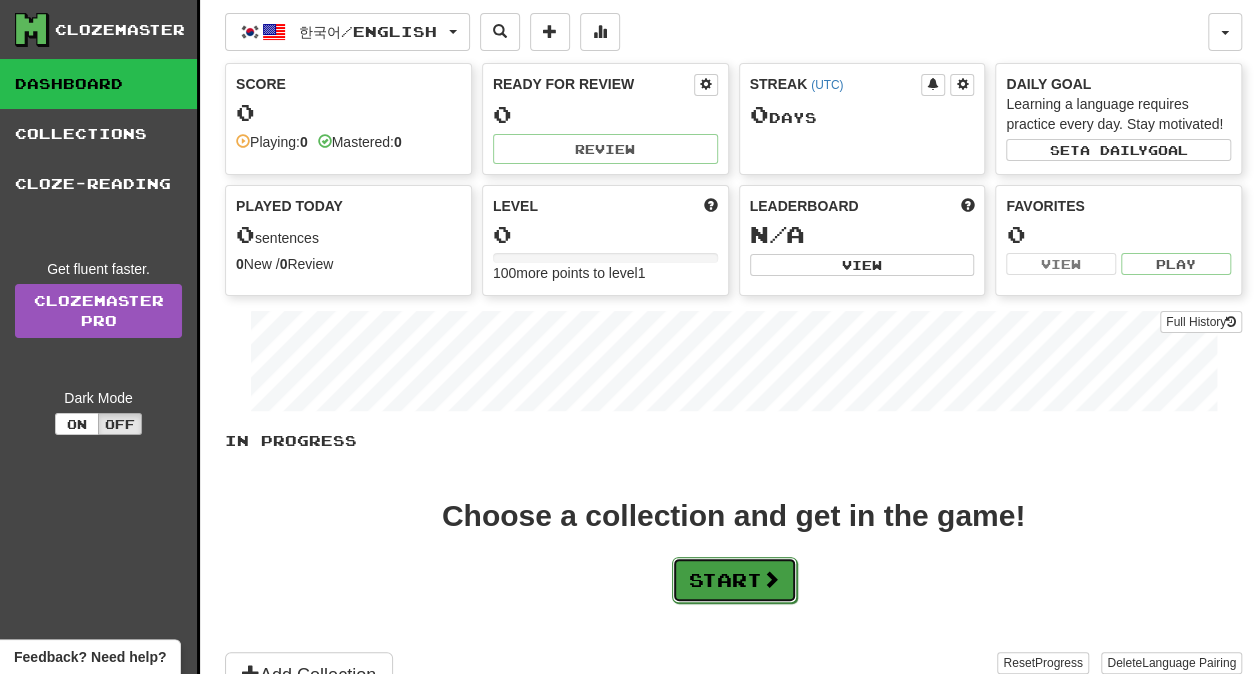 click on "Start" at bounding box center (734, 580) 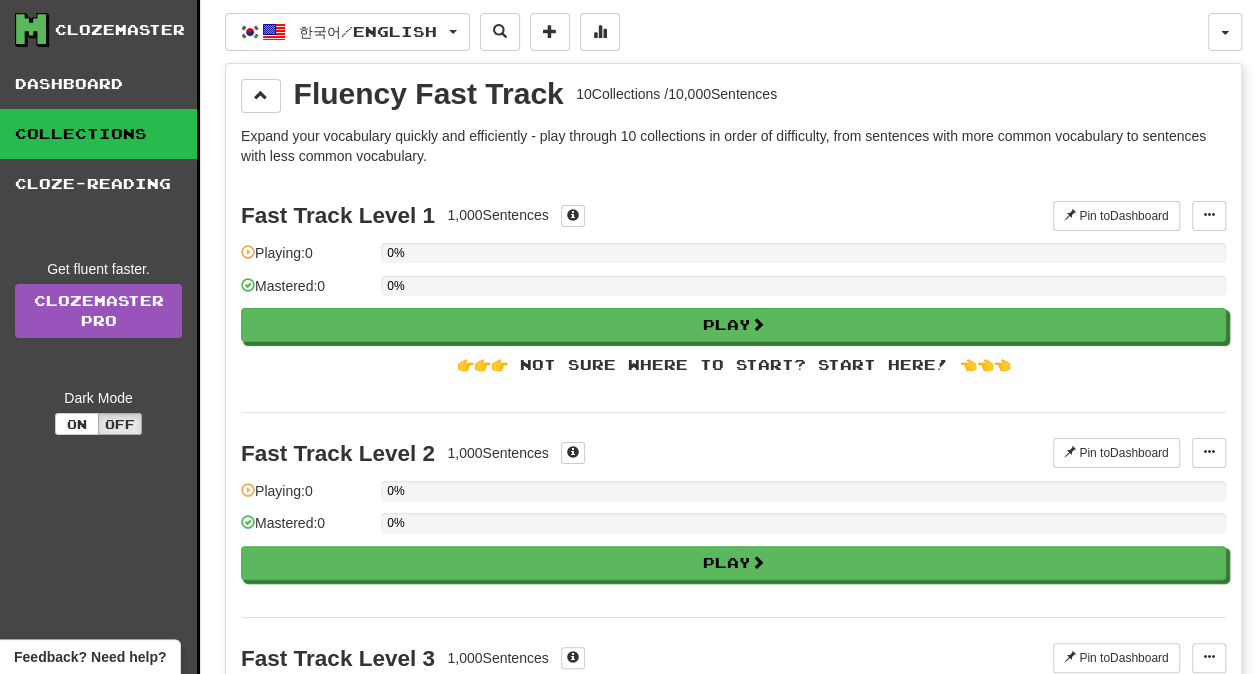click on "Fast Track Level 2 1,000  Sentences   Pin to  Dashboard   Pin to  Dashboard Manage Sentences  Playing:  0 0%  Mastered:  0 0% Play" at bounding box center [733, 514] 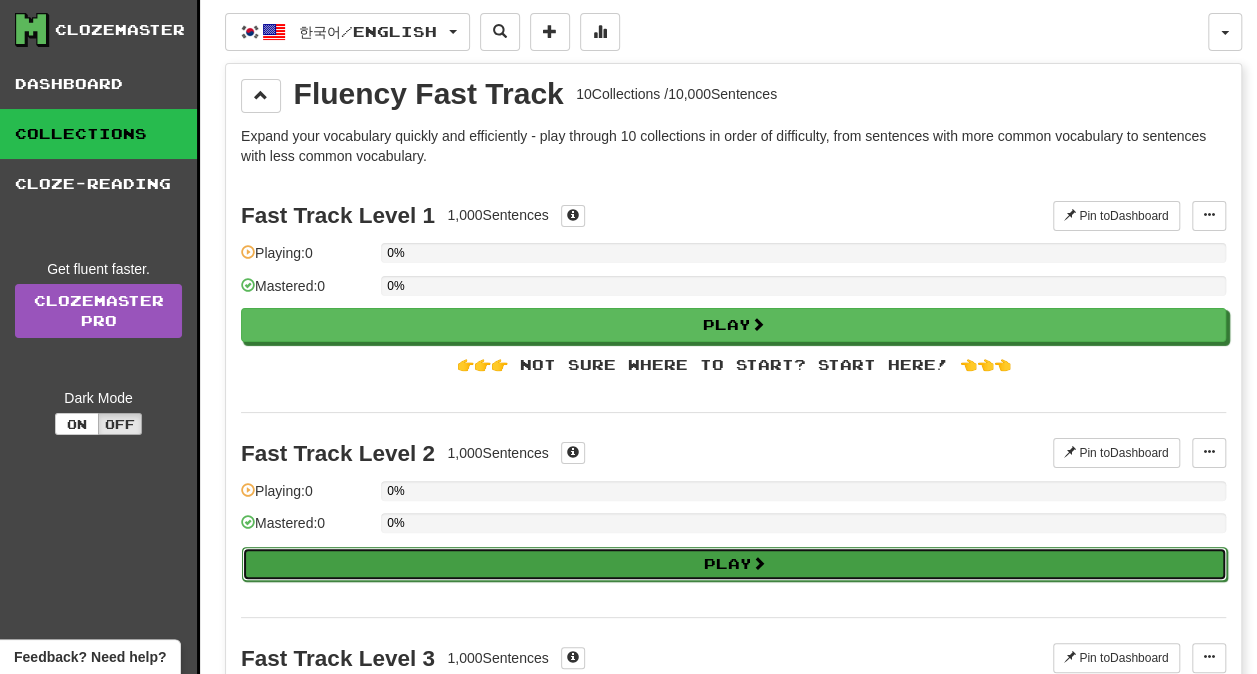 click on "Play" at bounding box center (734, 564) 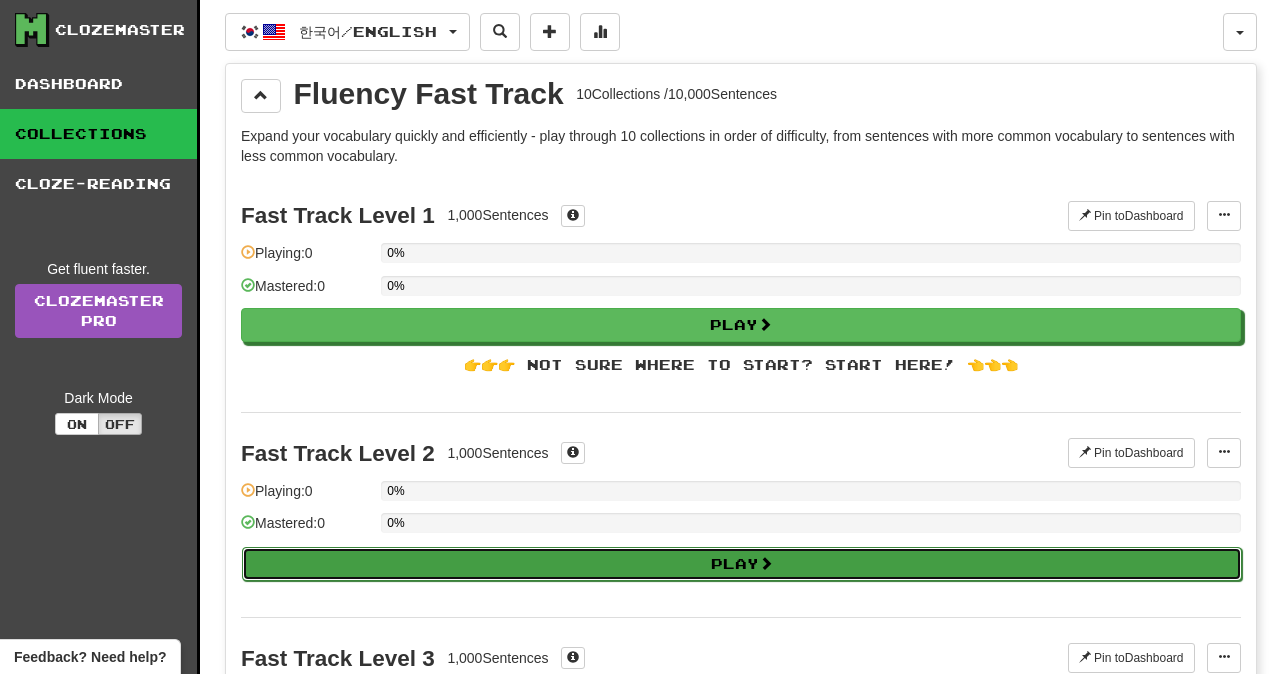 select on "**" 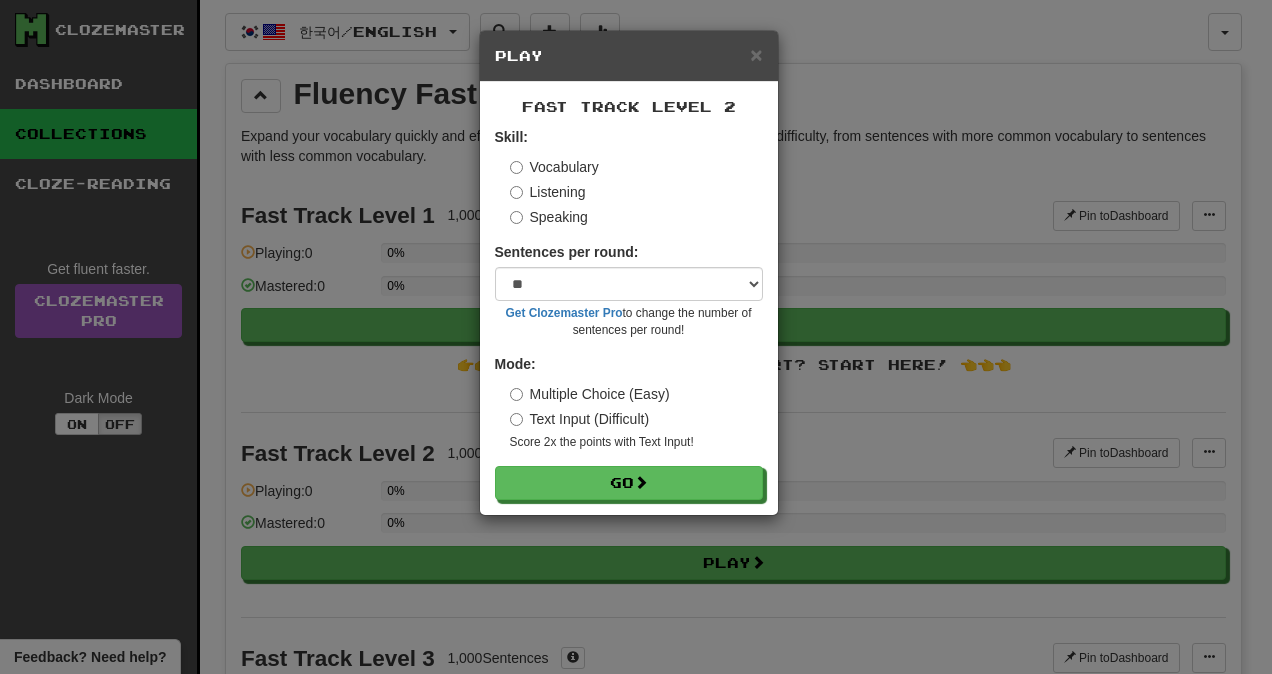 click on "Skill: Vocabulary Listening Speaking Sentences per round: * ** ** ** ** ** *** ******** Get Clozemaster Pro  to change the number of sentences per round! Mode: Multiple Choice (Easy) Text Input (Difficult) Score 2x the points with Text Input ! Go" at bounding box center (629, 313) 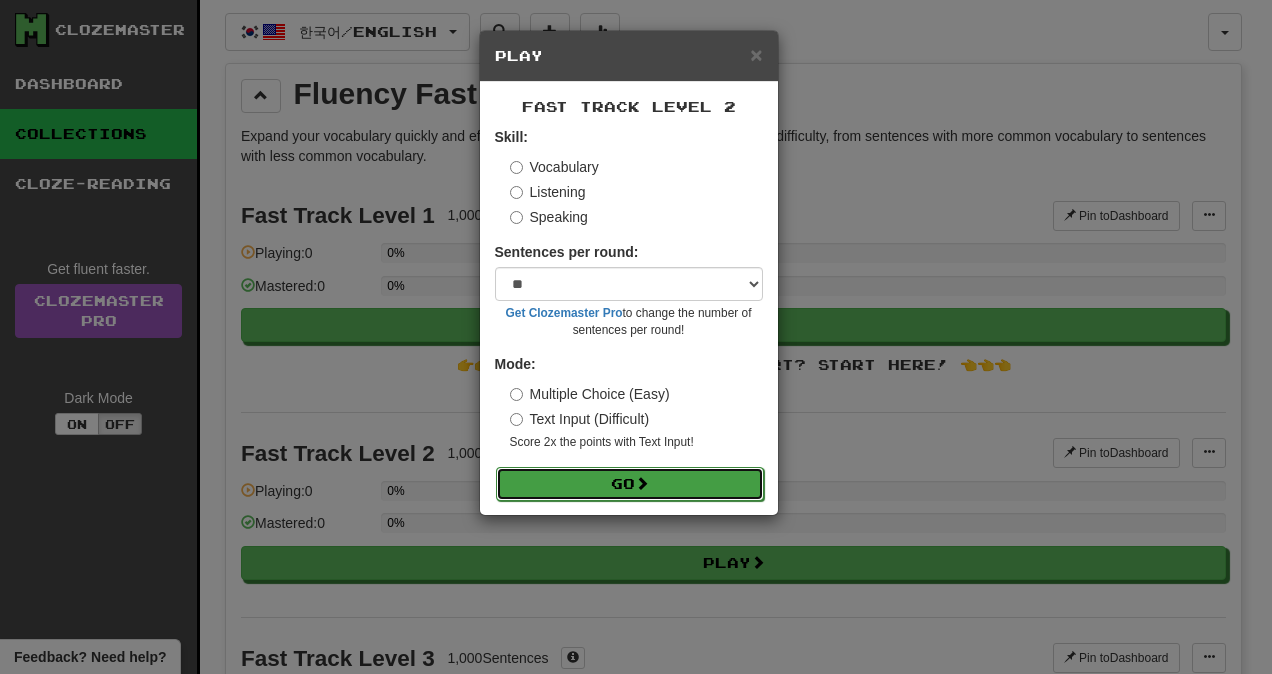 click on "Go" at bounding box center (630, 484) 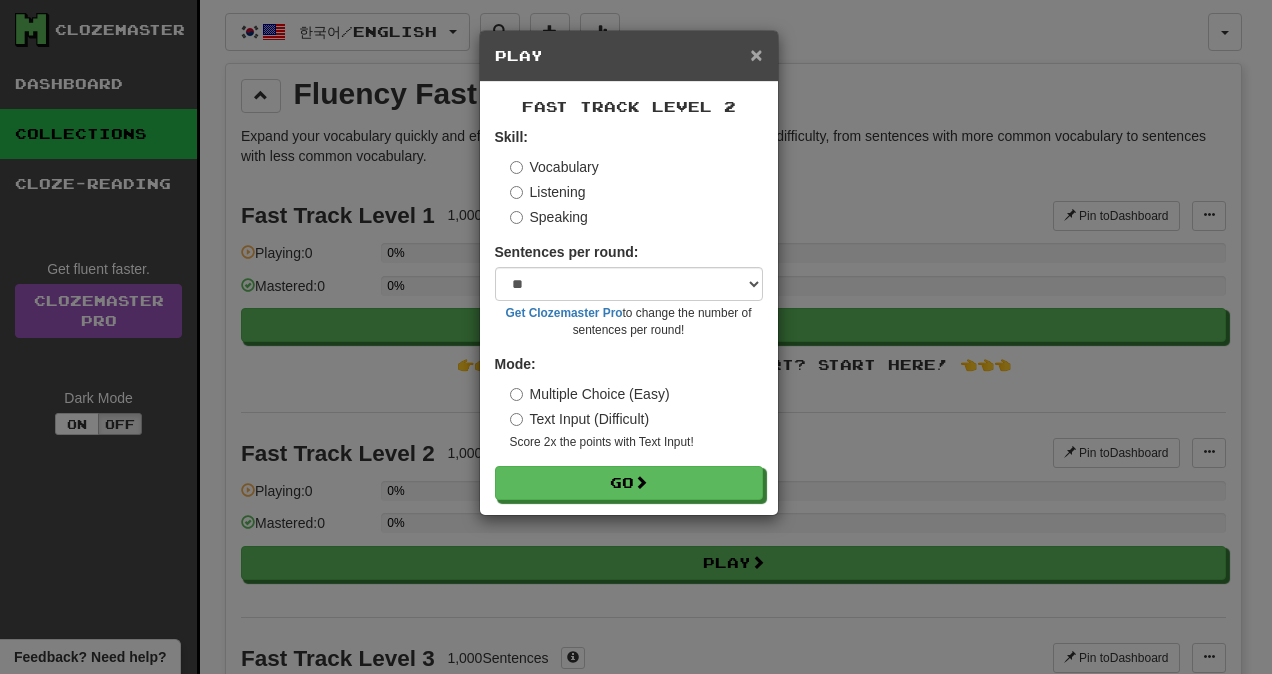 click on "×" at bounding box center (756, 54) 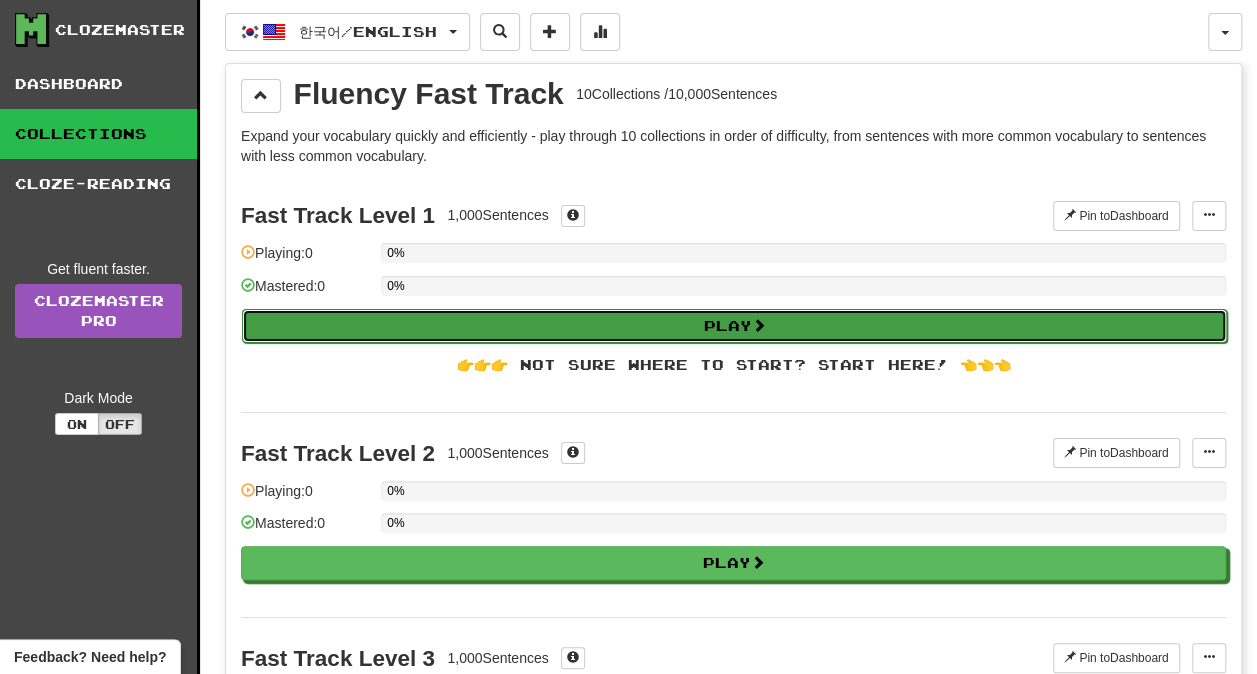 click on "Play" at bounding box center (734, 326) 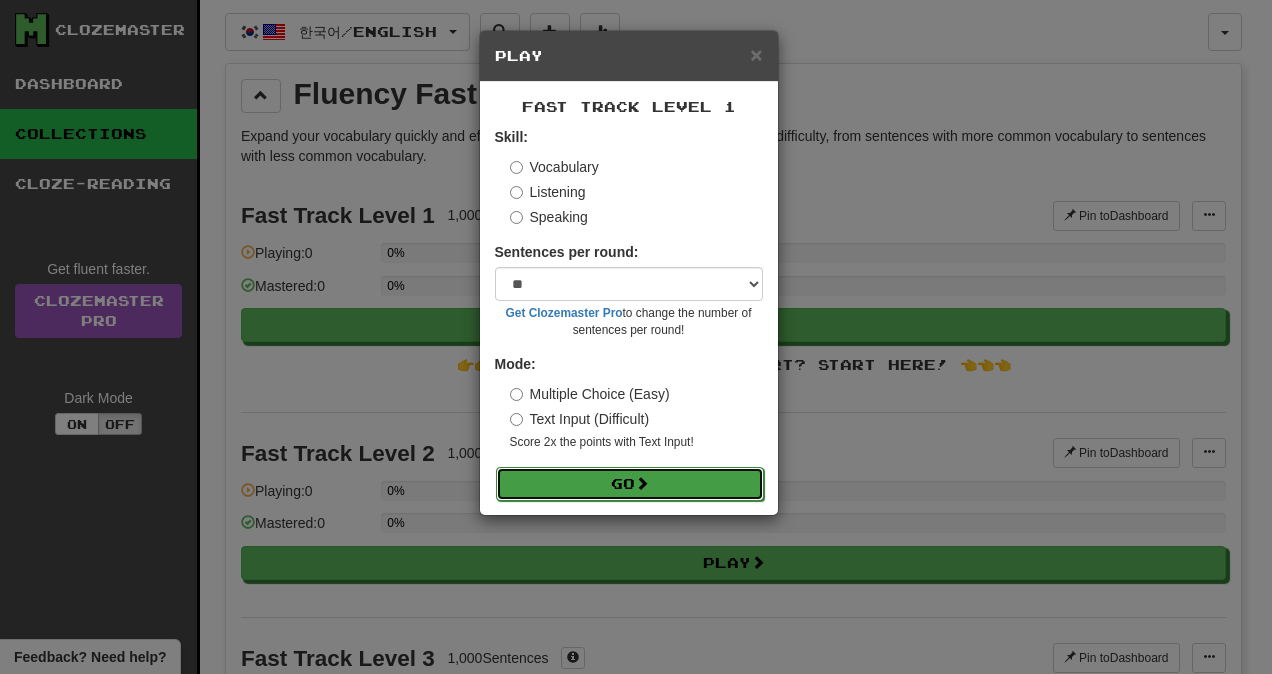 click on "Go" at bounding box center (630, 484) 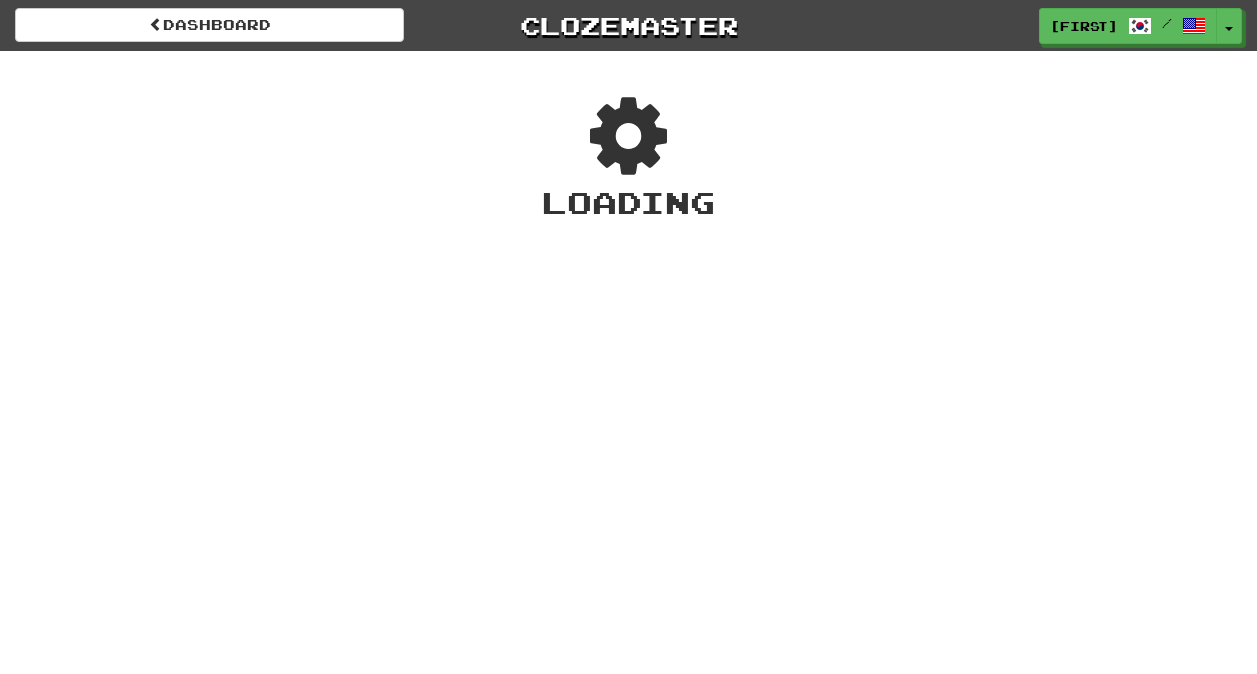 scroll, scrollTop: 0, scrollLeft: 0, axis: both 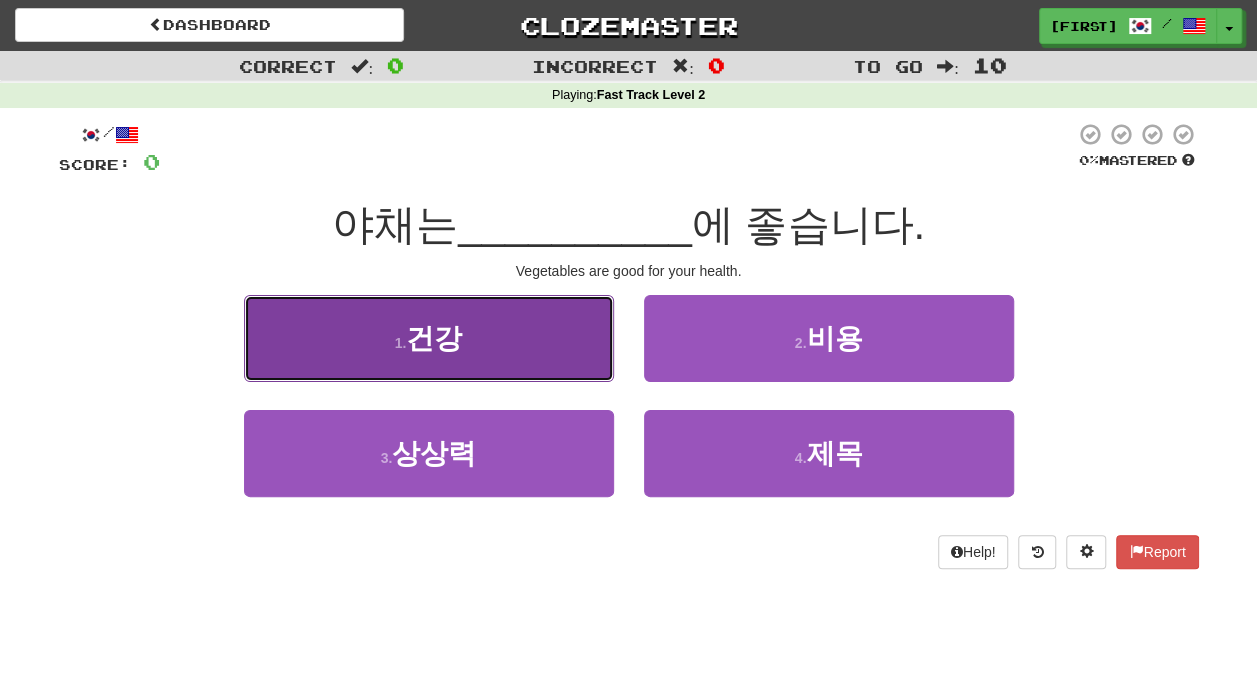click on "1 .  건강" at bounding box center [429, 338] 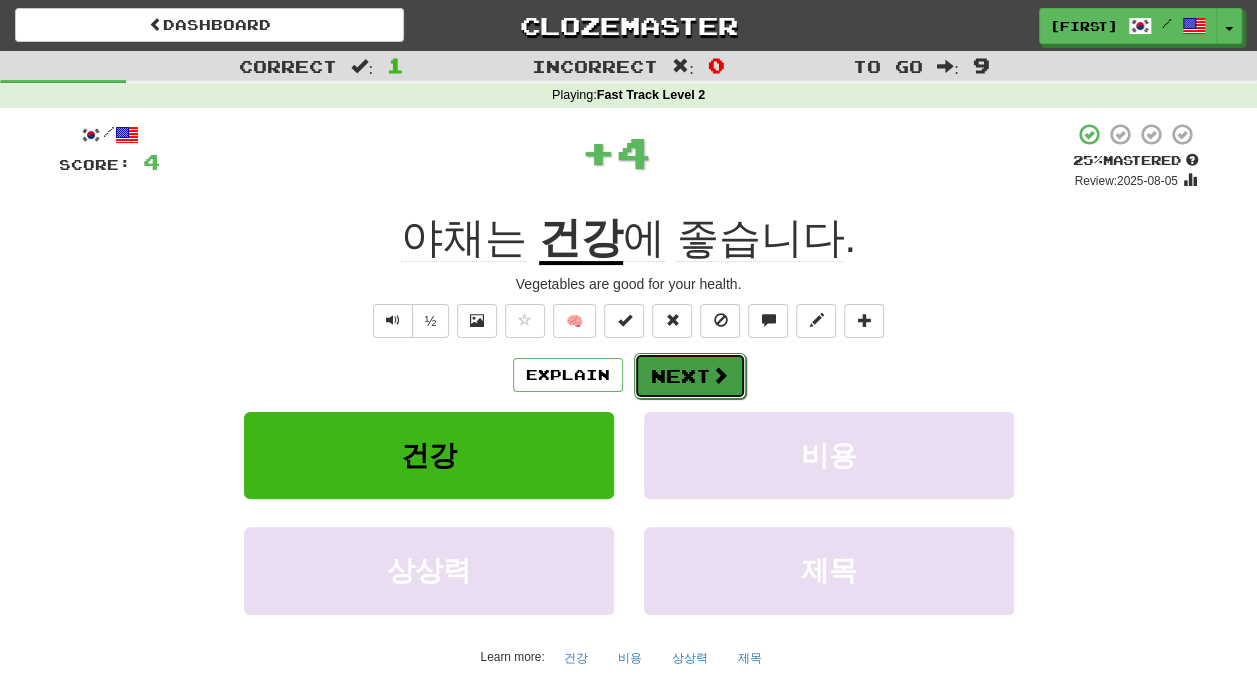 click on "Next" at bounding box center (690, 376) 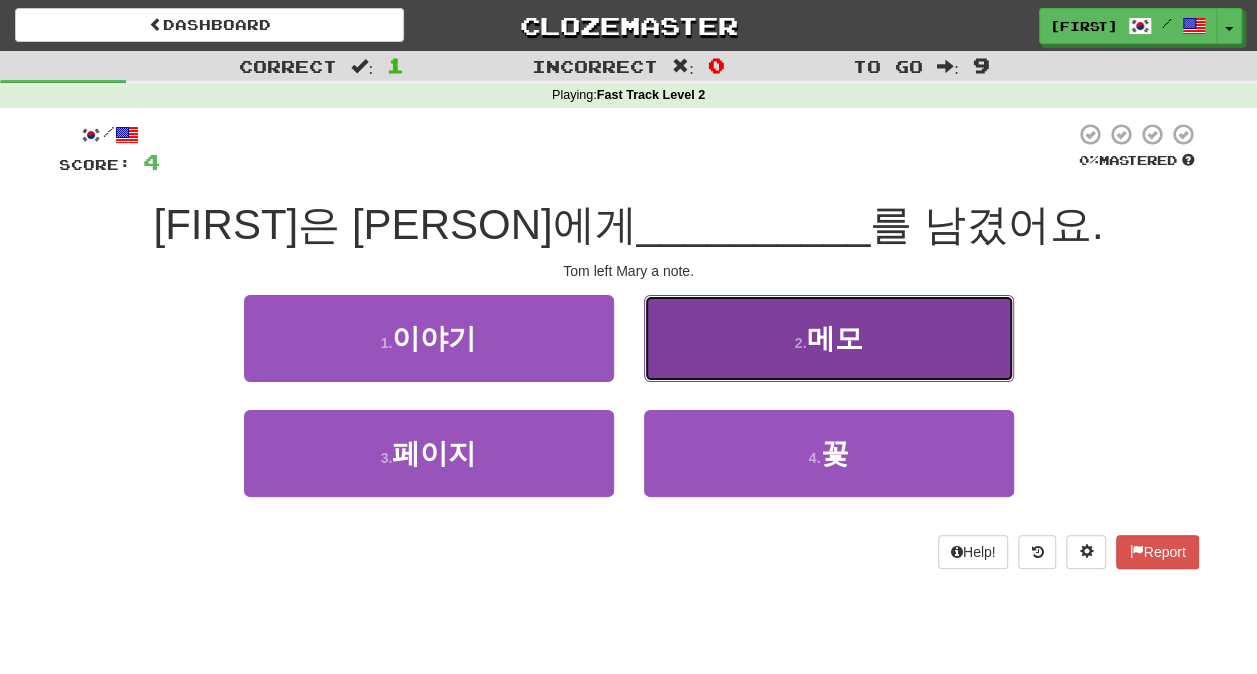 click on "메모" at bounding box center (834, 338) 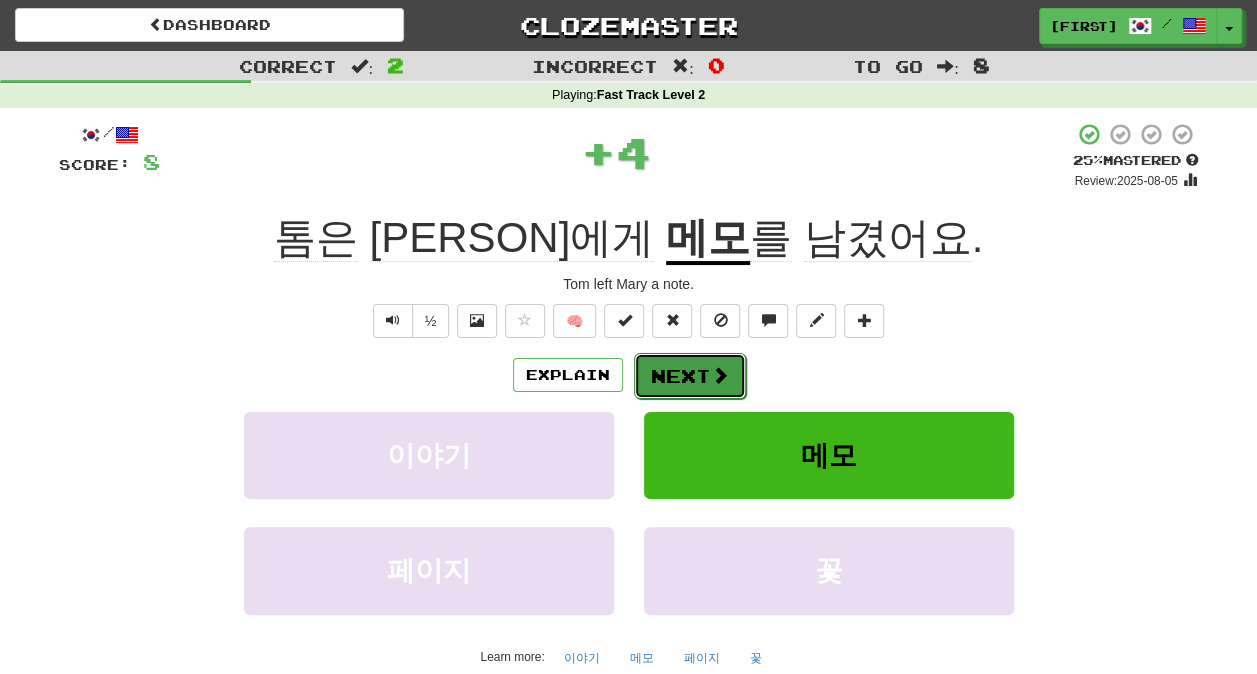 click on "Next" at bounding box center (690, 376) 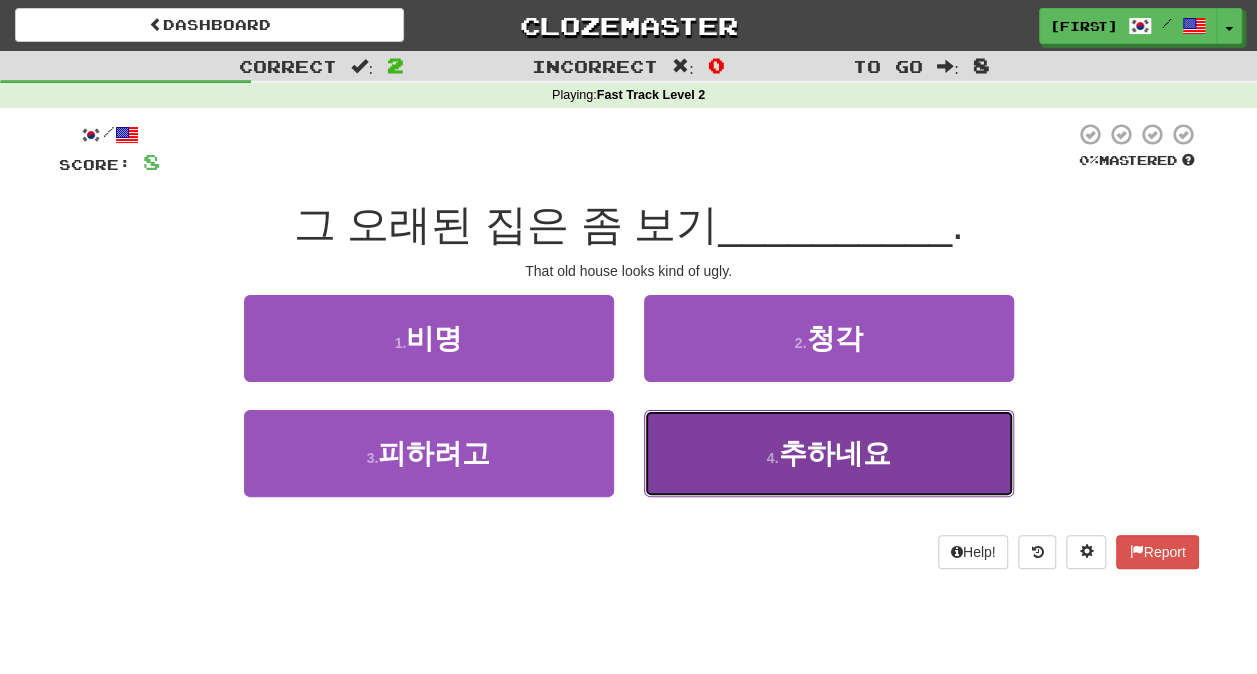 click on "4 .  추하네요" at bounding box center [829, 453] 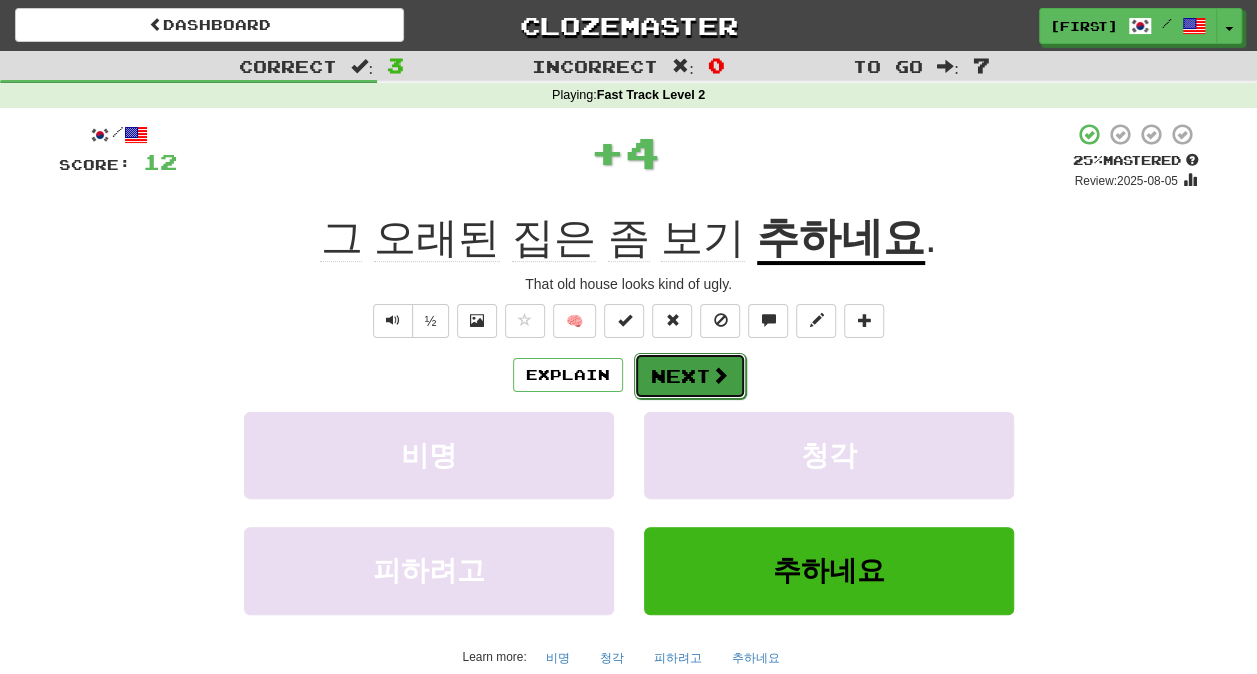 click on "Next" at bounding box center (690, 376) 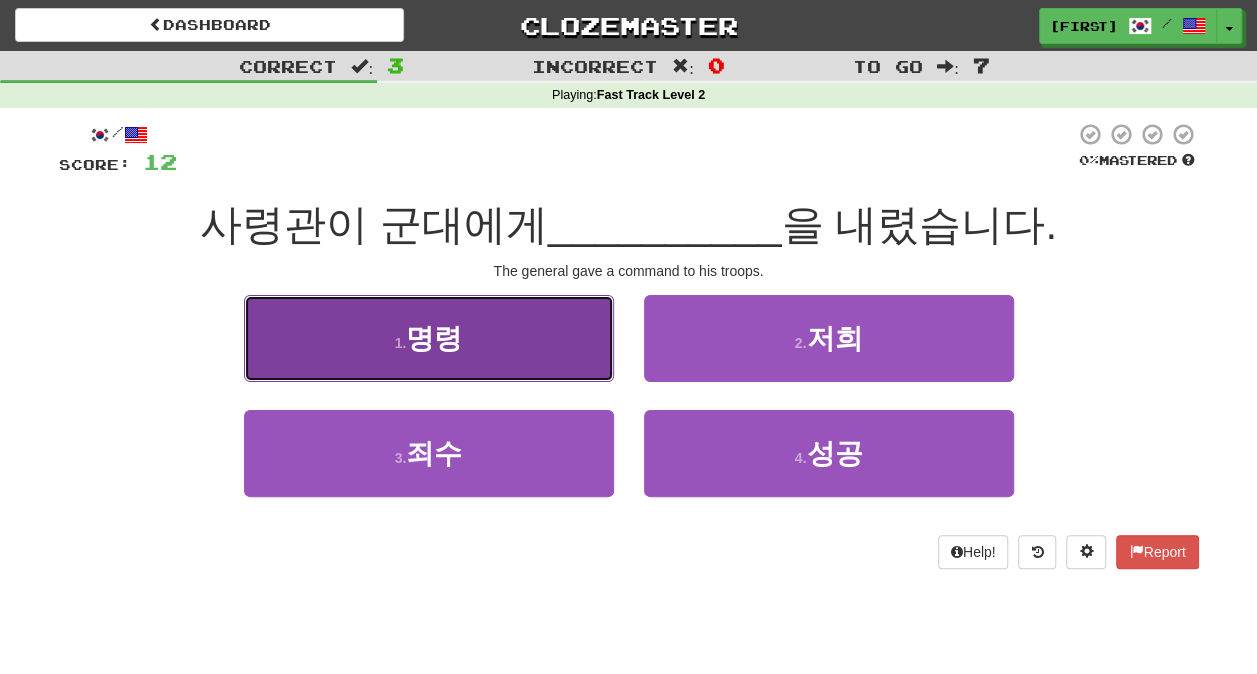 click on "1 .  명령" at bounding box center (429, 338) 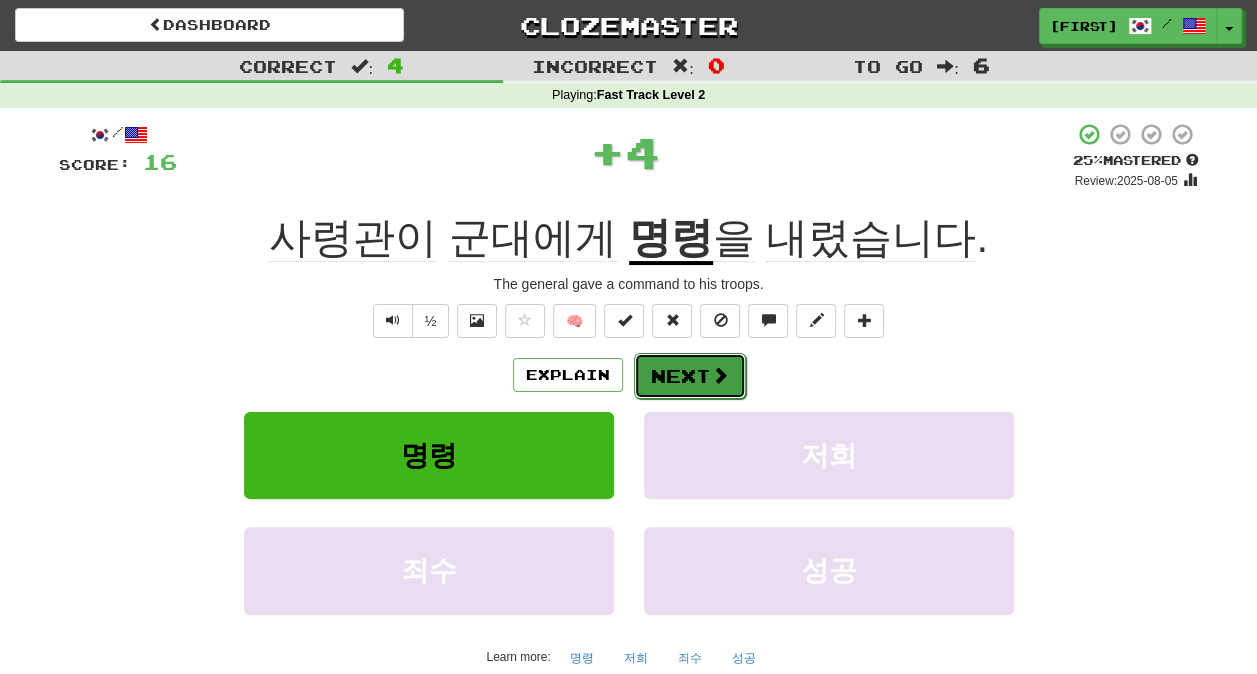 click on "Next" at bounding box center (690, 376) 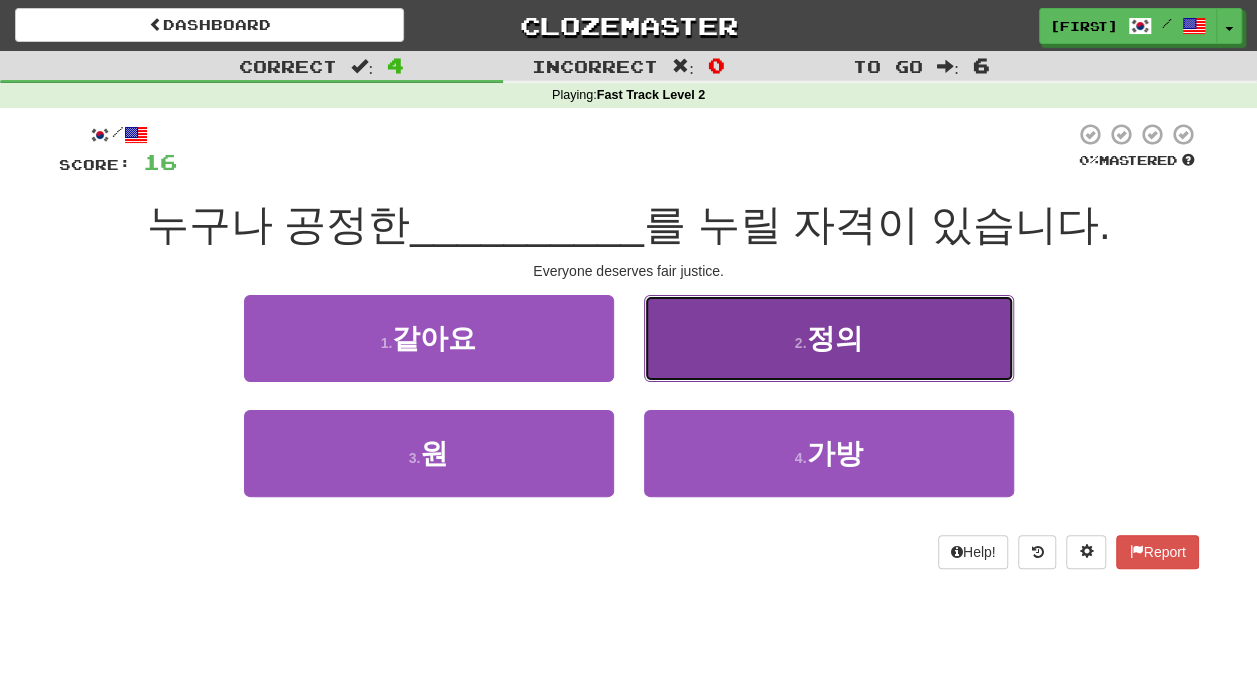 click on "2 .  정의" at bounding box center (829, 338) 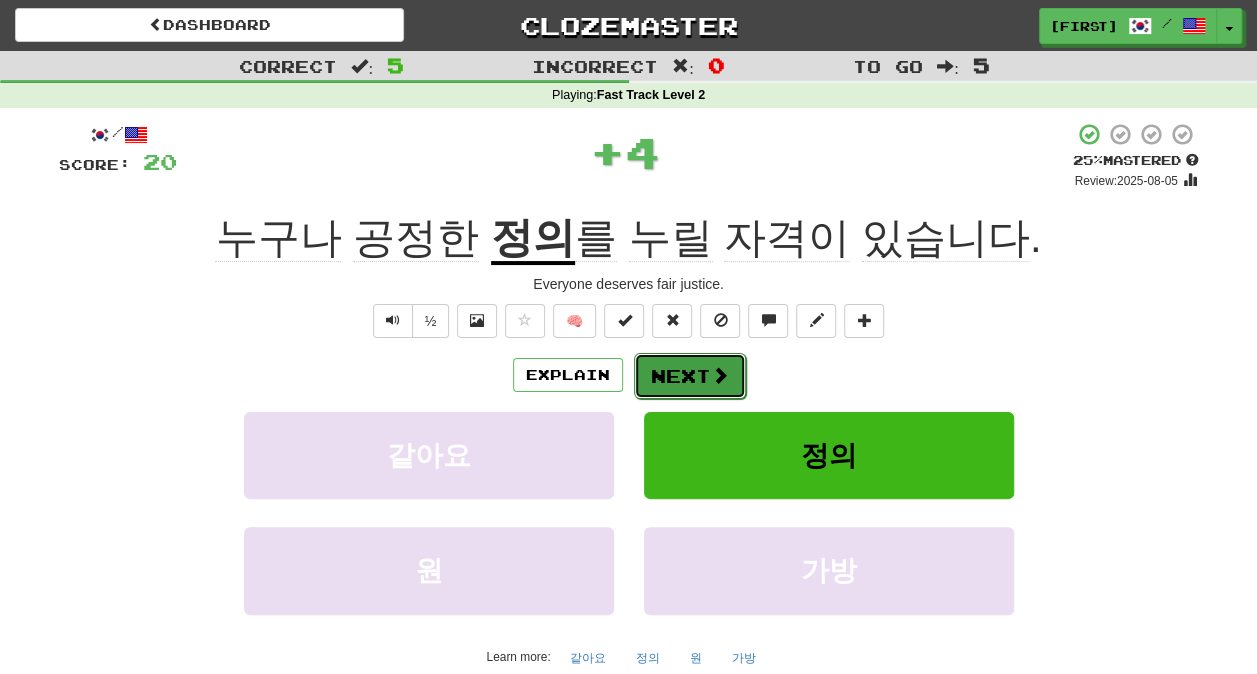 click on "Next" at bounding box center [690, 376] 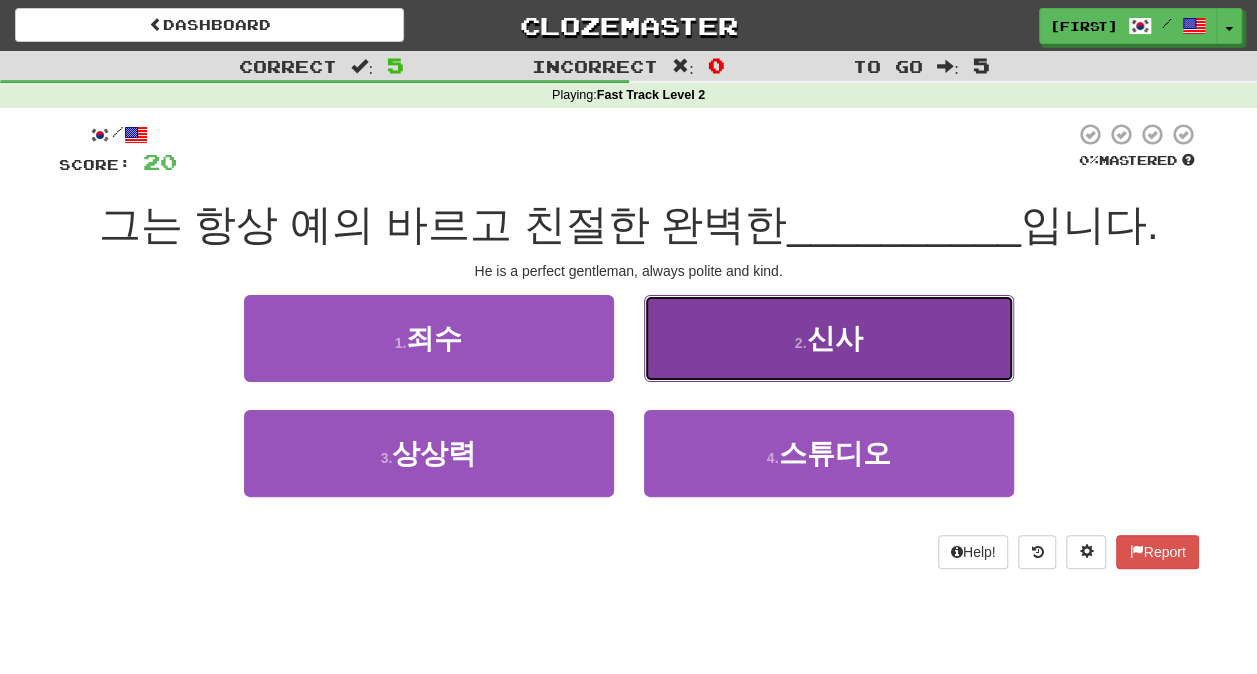 click on "2 .  신사" at bounding box center [829, 338] 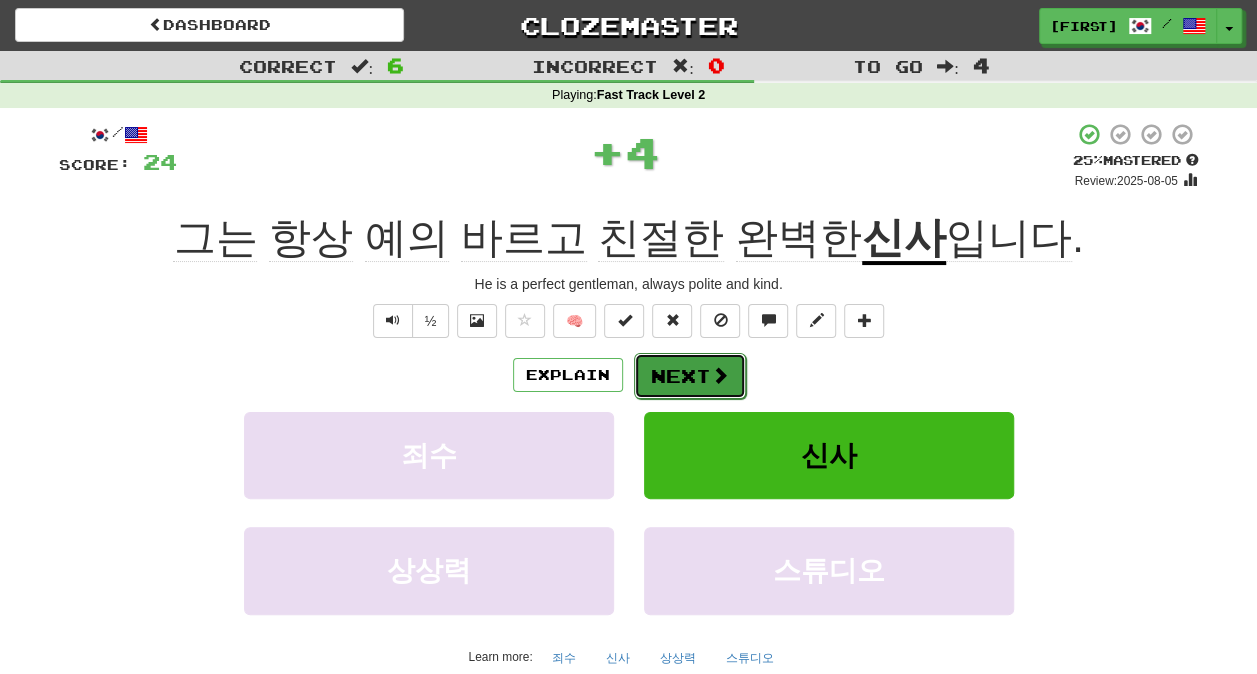 click on "Next" at bounding box center (690, 376) 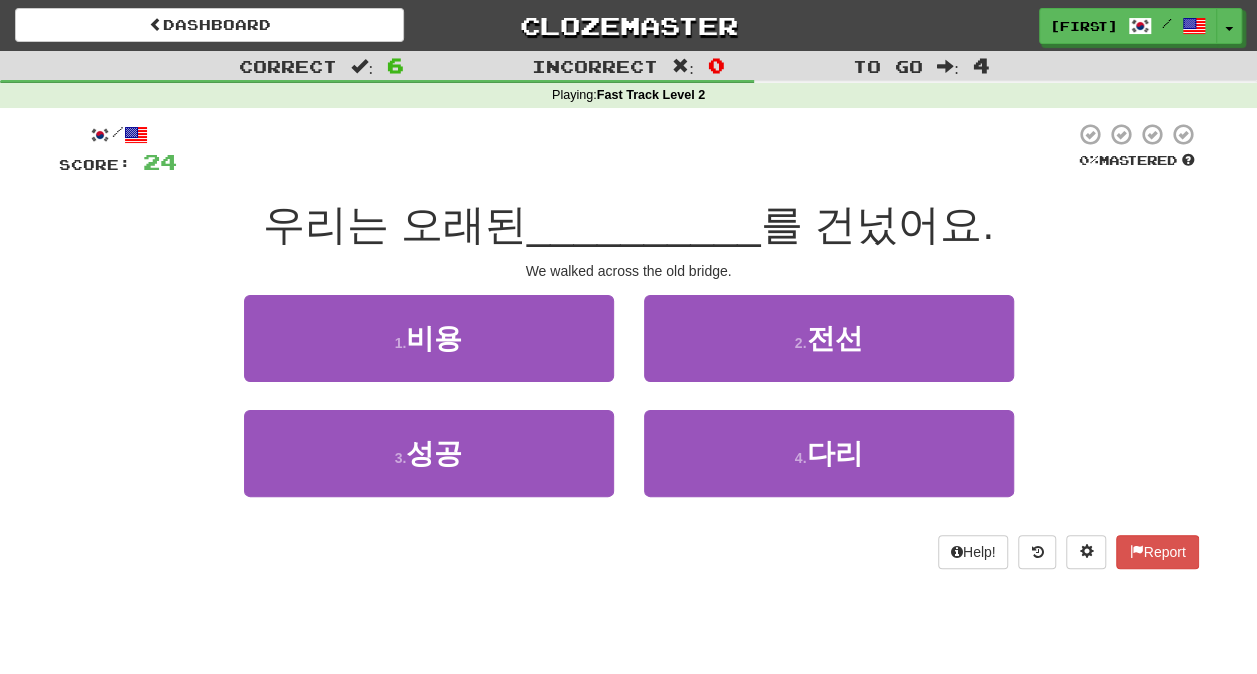 click on "2 .  전선" at bounding box center [829, 352] 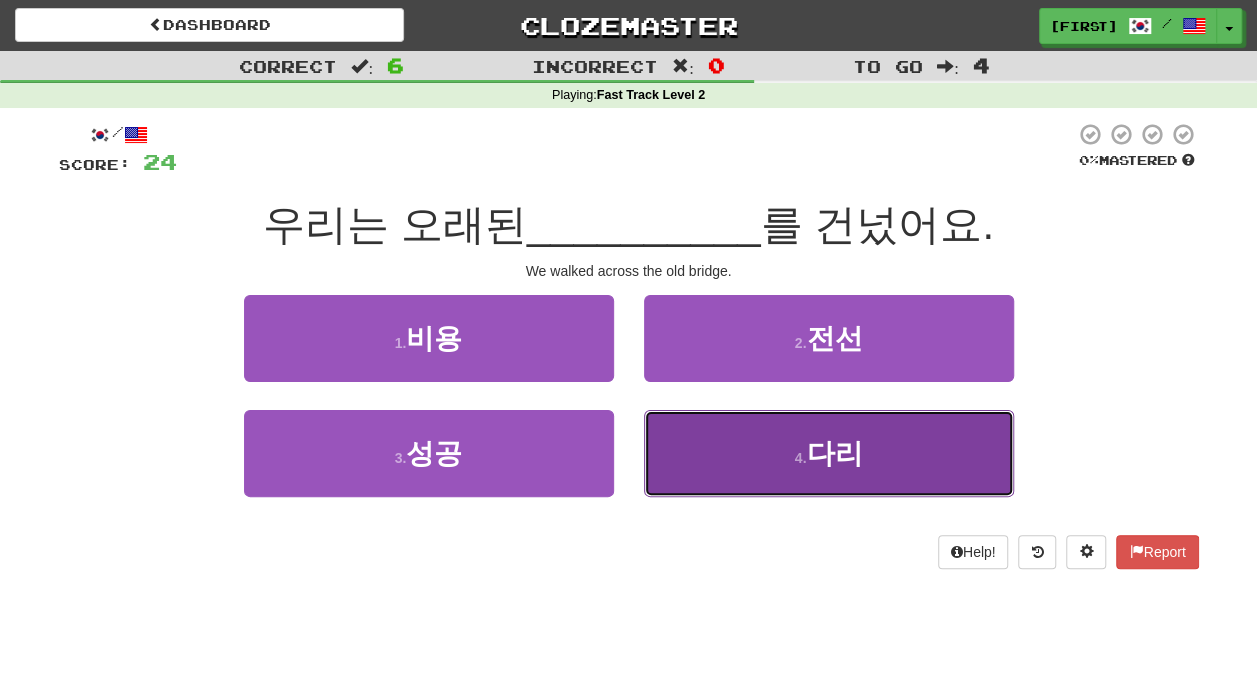 click on "4 .  다리" at bounding box center [829, 453] 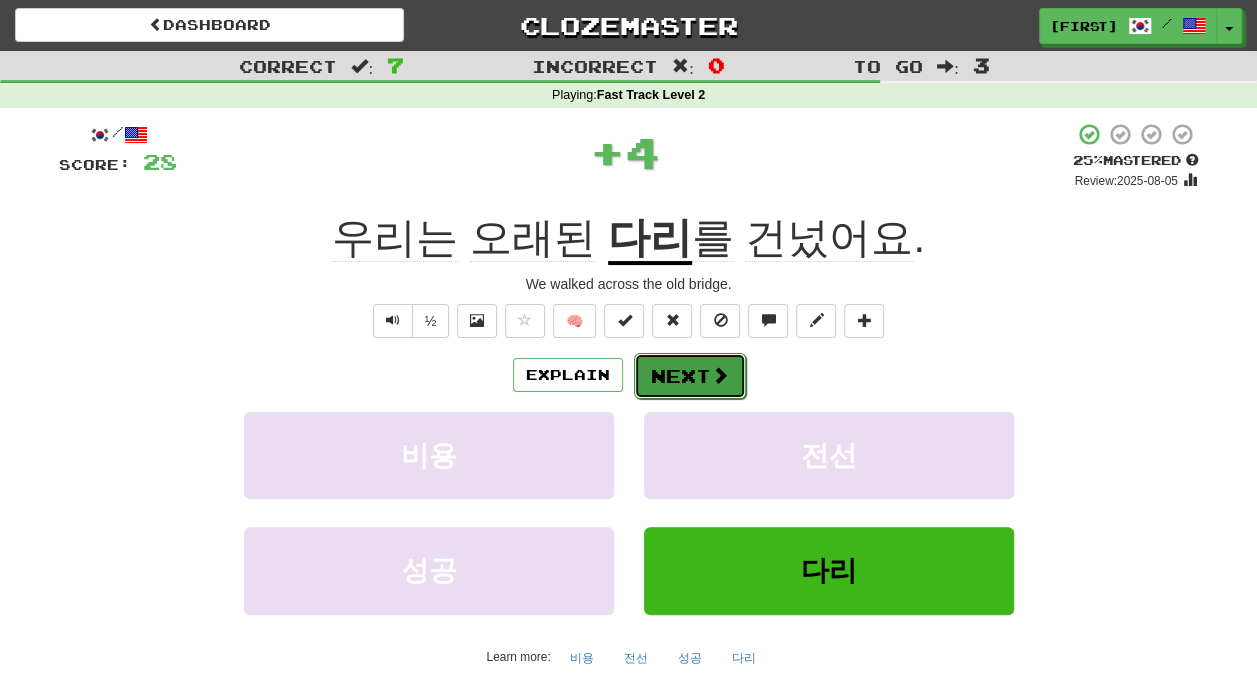 click on "Next" at bounding box center (690, 376) 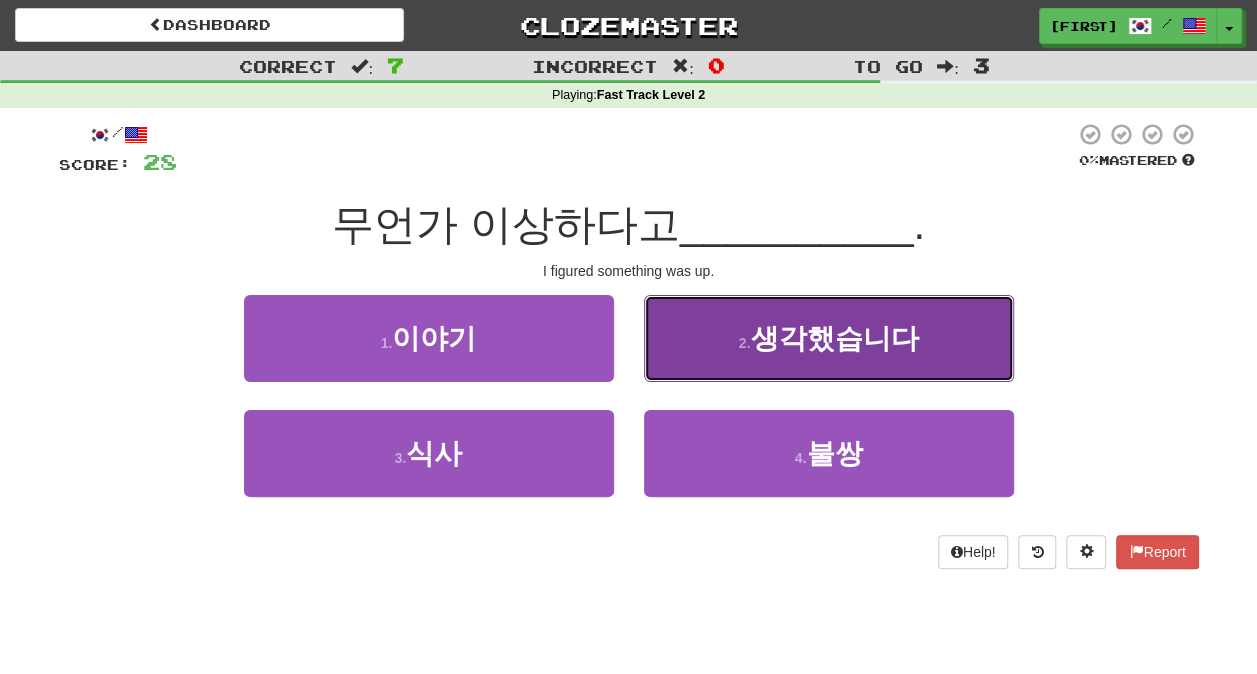 click on "2 .  생각했습니다" at bounding box center [829, 338] 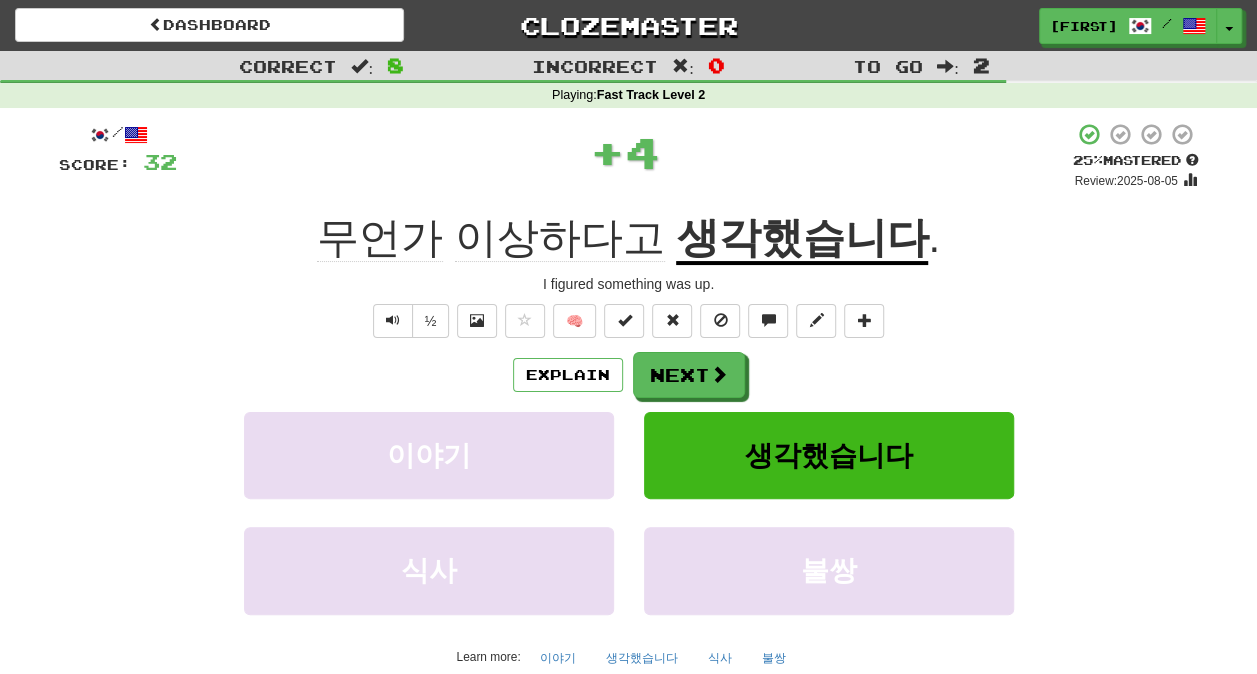 click on "Explain Next" at bounding box center [629, 375] 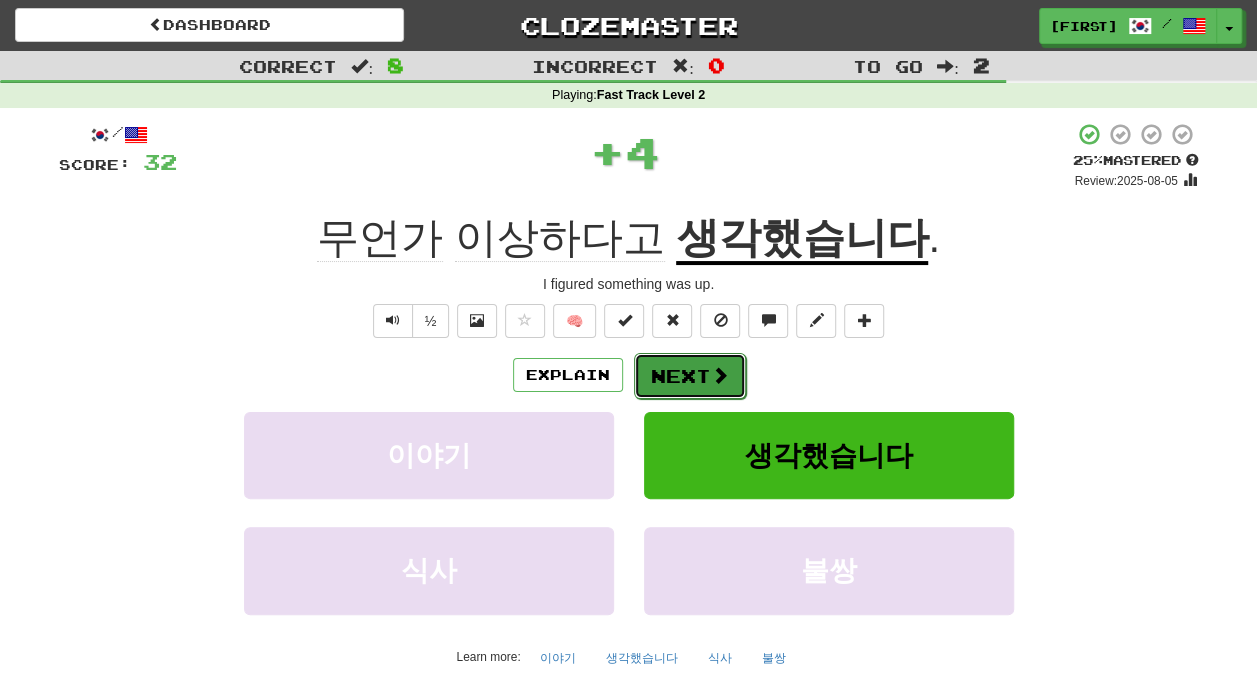 click on "Next" at bounding box center (690, 376) 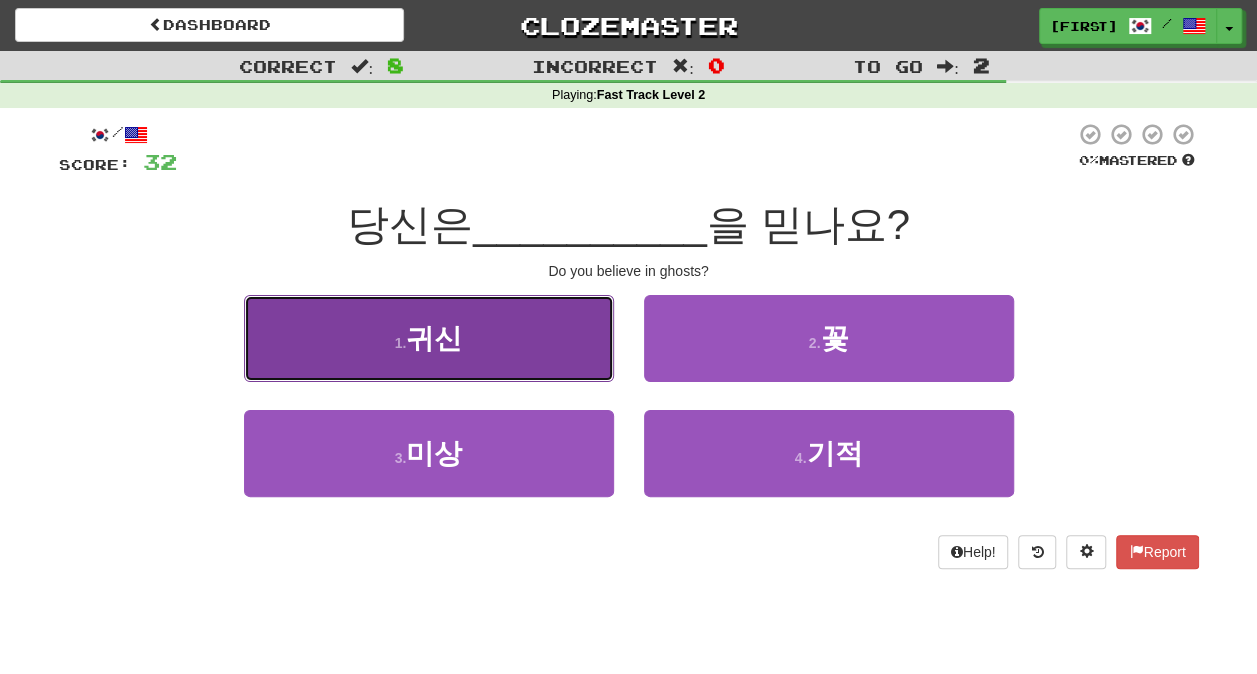 click on "1 .  귀신" at bounding box center (429, 338) 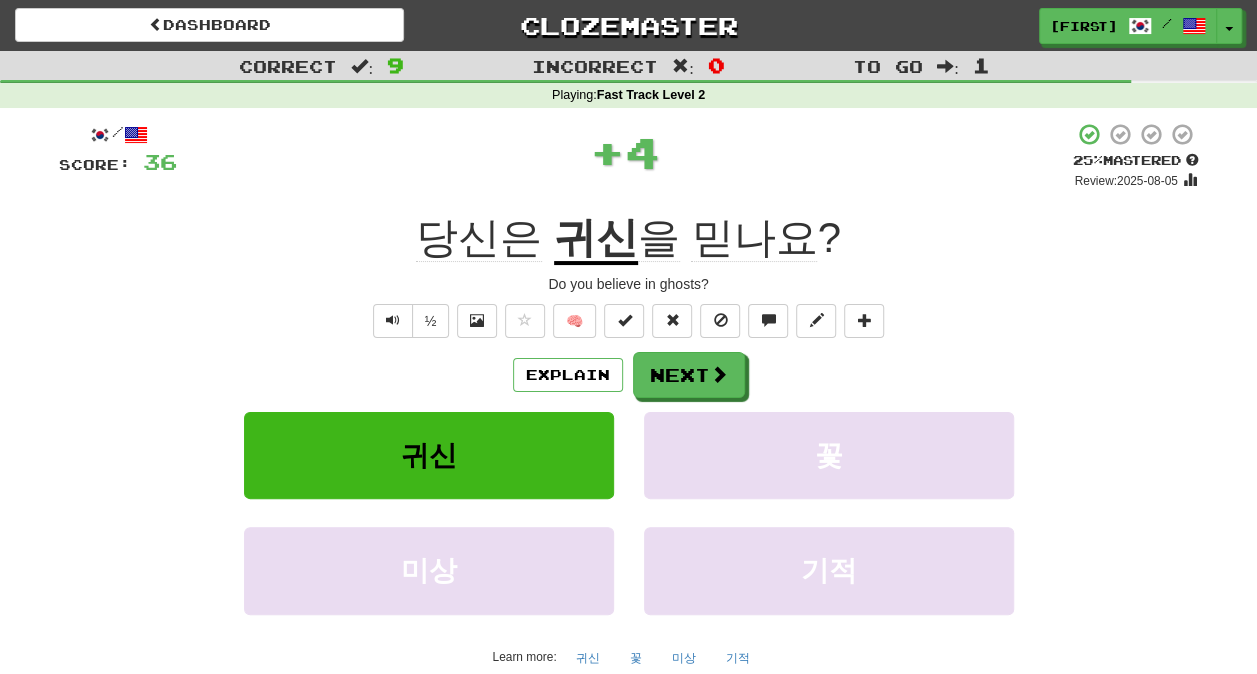 click on "Explain Next 귀신 꽃 미상 기적 Learn more: 귀신 꽃 미상 기적" at bounding box center (629, 512) 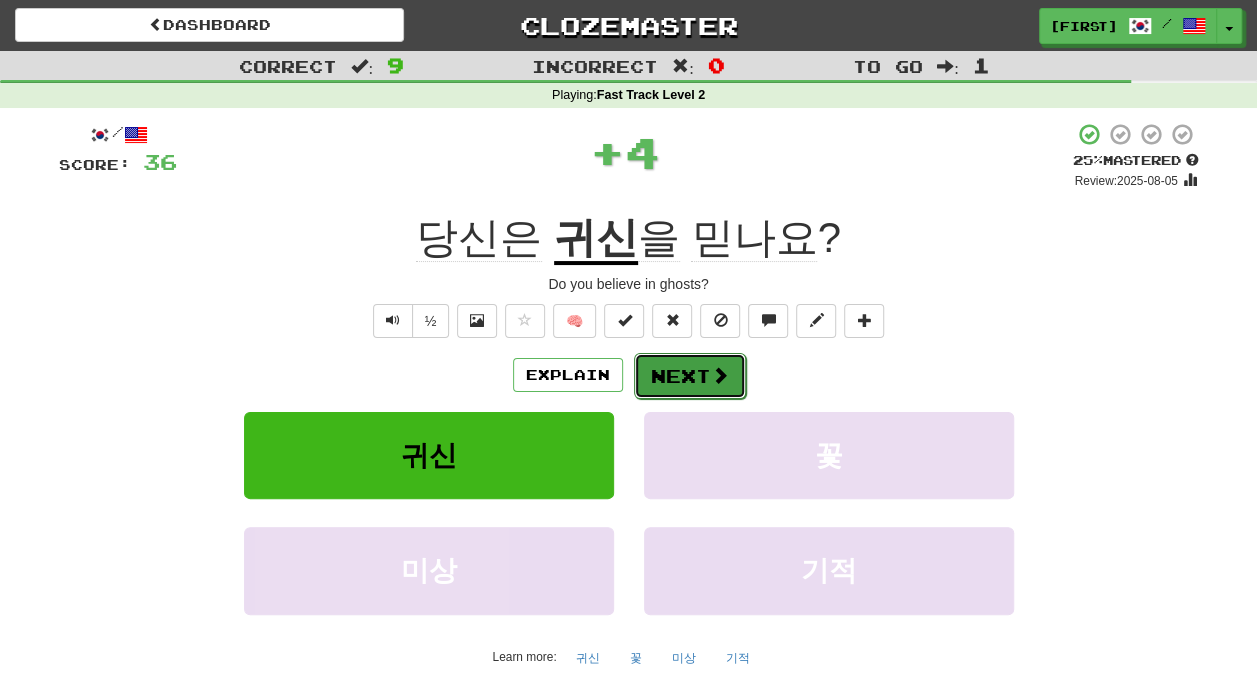 click on "Next" at bounding box center (690, 376) 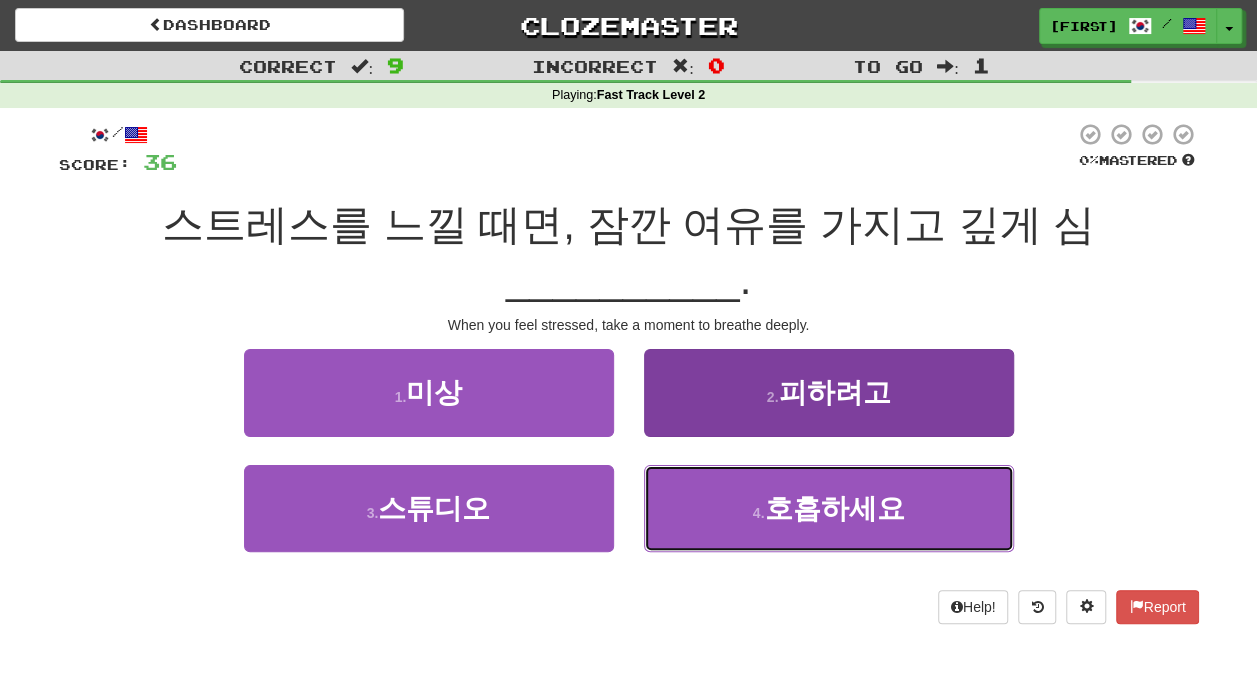 drag, startPoint x: 804, startPoint y: 513, endPoint x: 792, endPoint y: 475, distance: 39.849716 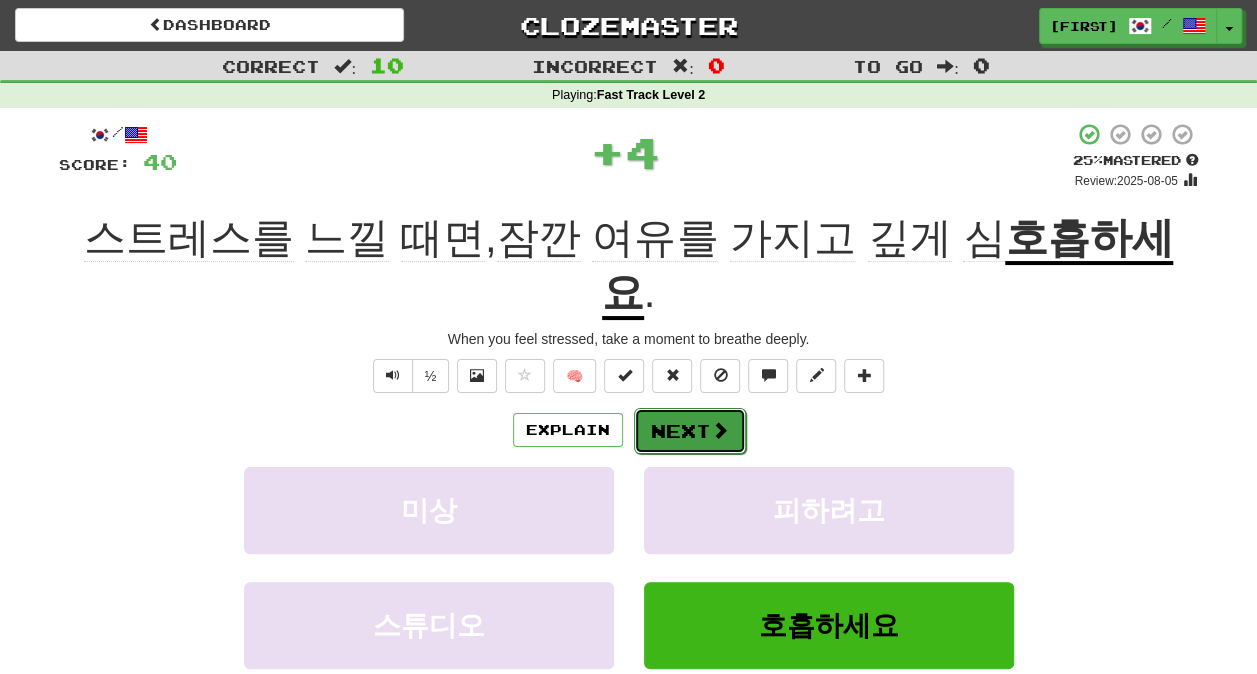 click on "Next" at bounding box center [690, 431] 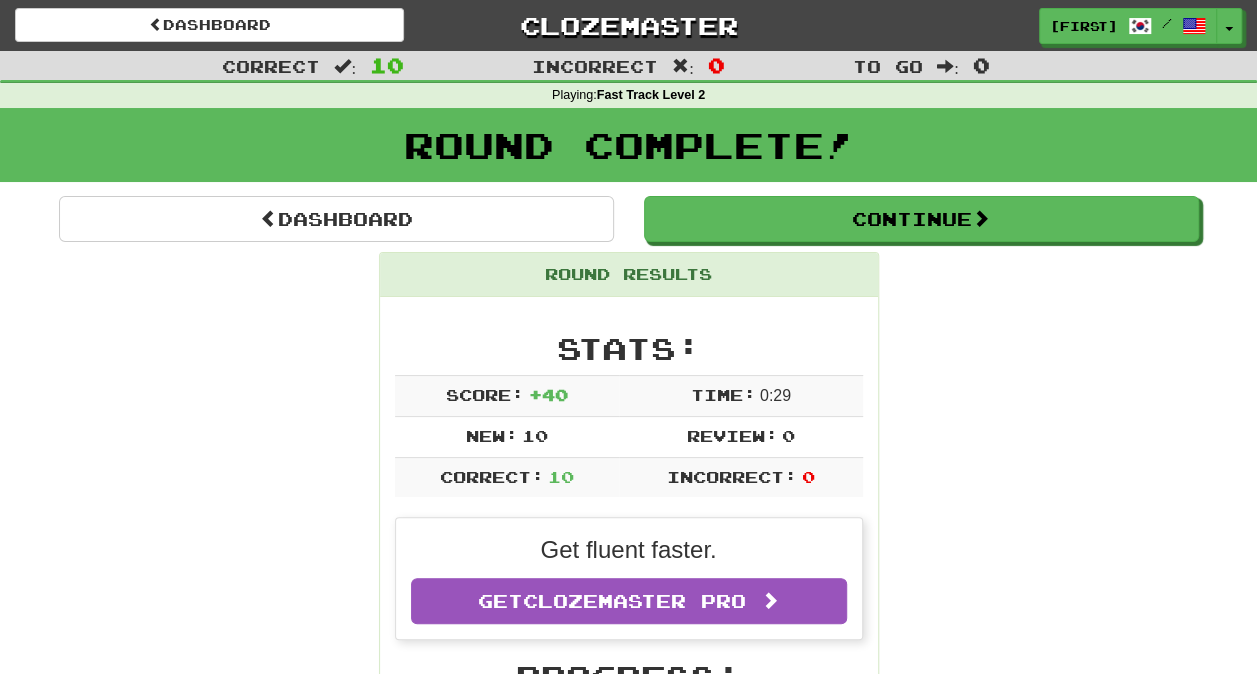 click on "Dashboard Continue  Round Results Stats: Score:   + 40 Time:   0 : 29 New:   10 Review:   0 Correct:   10 Incorrect:   0 Get fluent faster. Get  Clozemaster Pro   Progress: Fast Track Level 2 Playing:  10  /  1,000 + 10 0% 1% Mastered:  0  /  1,000 0% Ready for Review:  0  /  Level:  0 60  points to level  1  - keep going! Ranked:  48 th  this week Sentences:  Report 야채는  건강 에 좋습니다. Vegetables are good for your health.  Report 톰은 메리에게  메모 를 남겼어요. Tom left Mary a note.  Report 그 오래된 집은 좀 보기  추하네요 . That old house looks kind of ugly.  Report 사령관이 군대에게  명령 을 내렸습니다. The general gave a command to his troops.  Report 누구나 공정한  정의 를 누릴 자격이 있습니다. Everyone deserves fair justice.  Report 그는 항상 예의 바르고 친절한 완벽한 신사 입니다. He is a perfect gentleman, always polite and kind.  Report 우리는 오래된  다리 를 건넜어요.  Report .  Report ." at bounding box center [629, 1205] 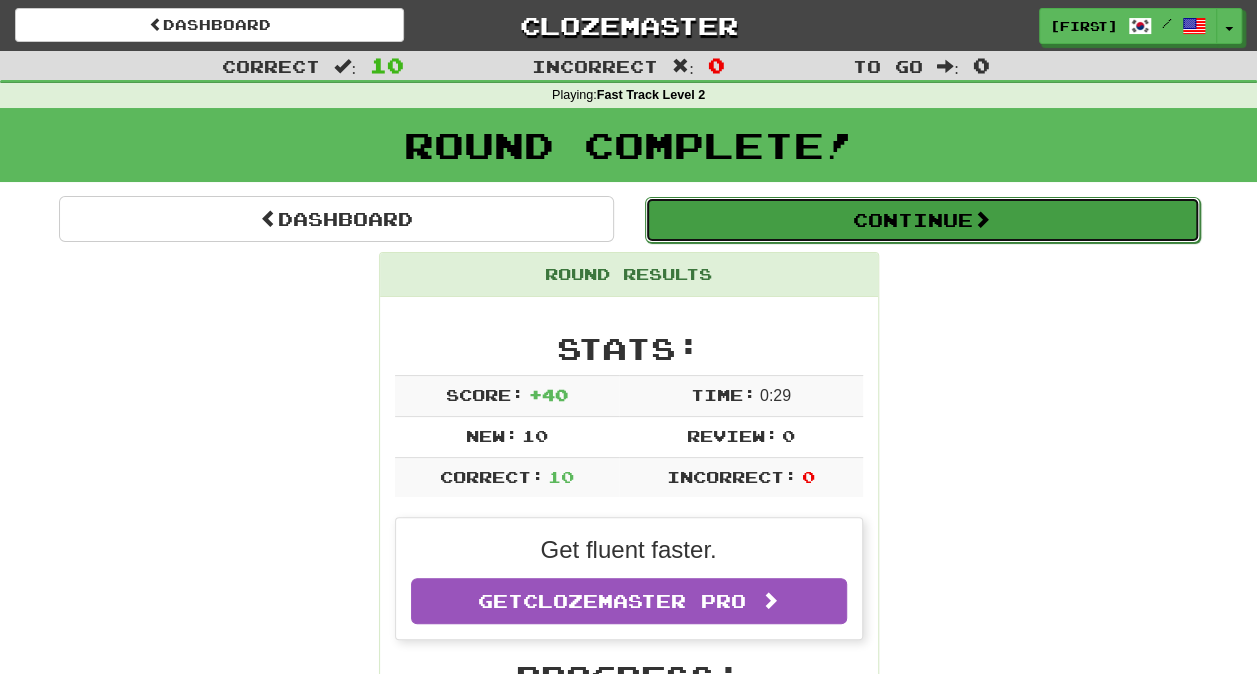 click on "Continue" at bounding box center [922, 220] 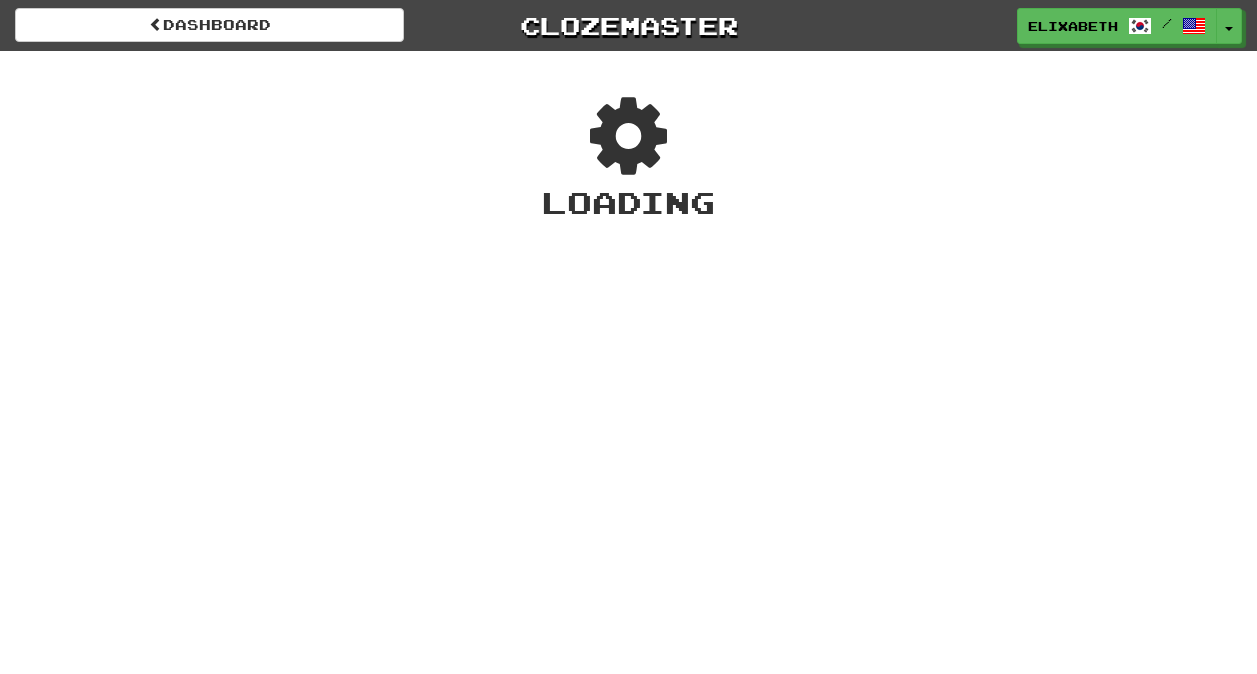 scroll, scrollTop: 0, scrollLeft: 0, axis: both 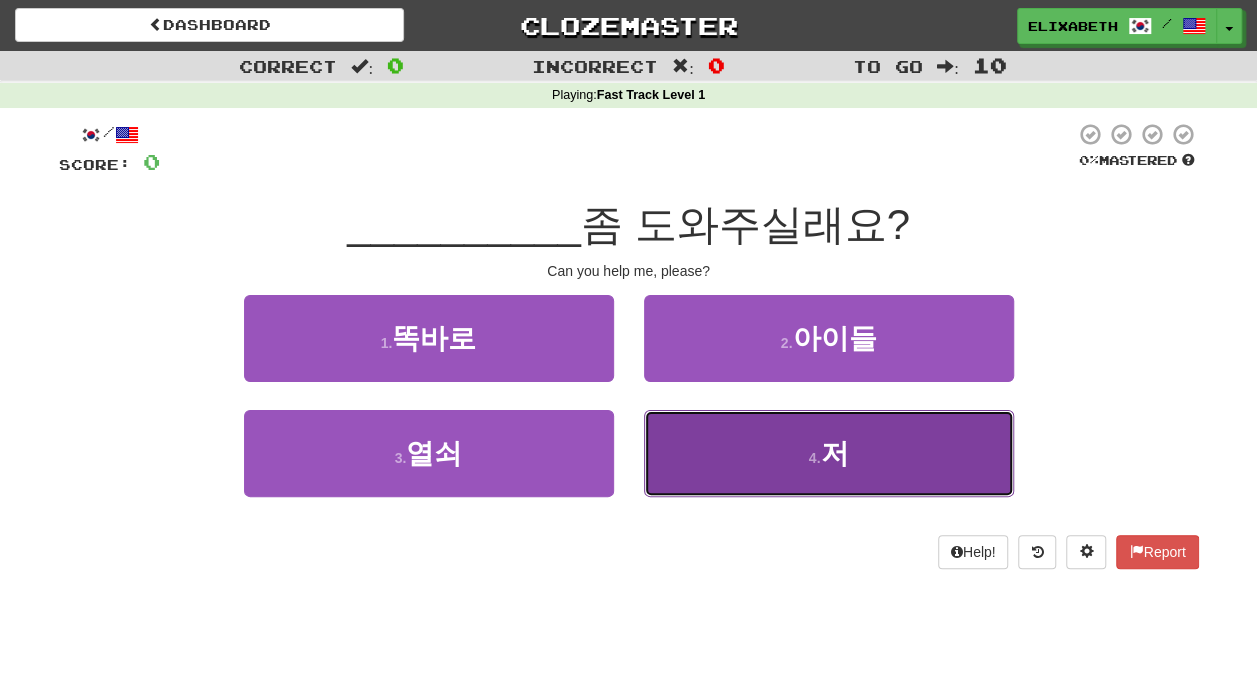 click on "저" at bounding box center (834, 453) 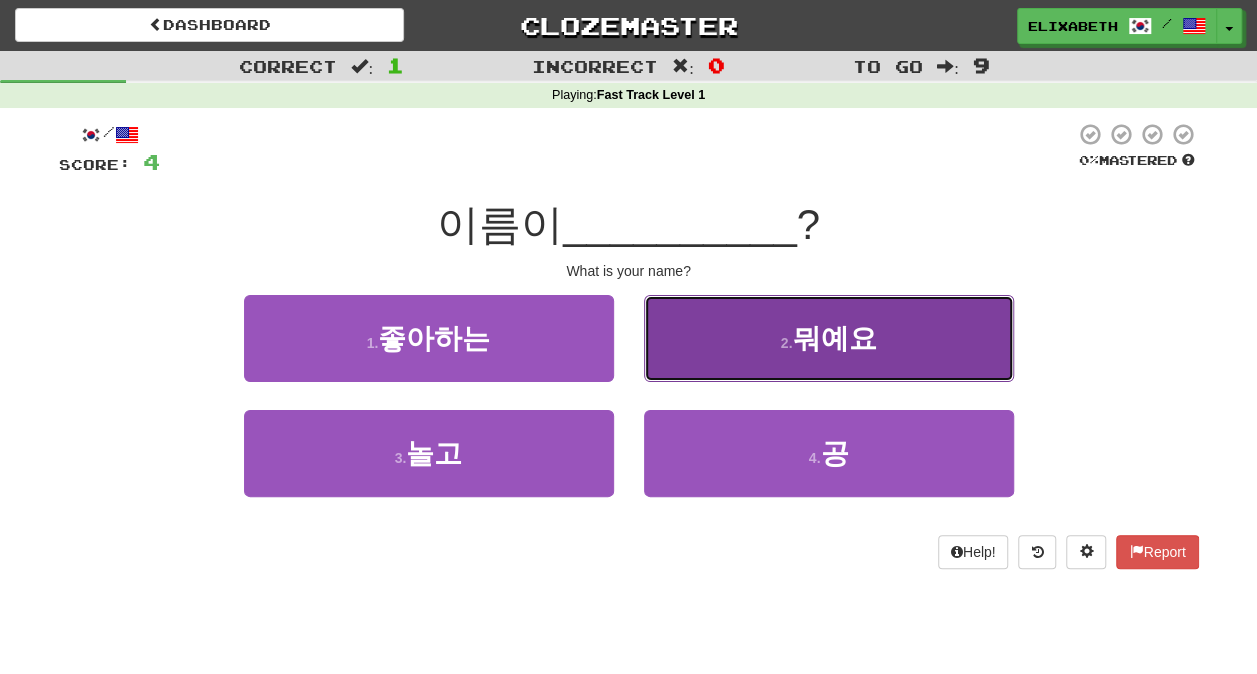 click on "2 .  뭐예요" at bounding box center (829, 338) 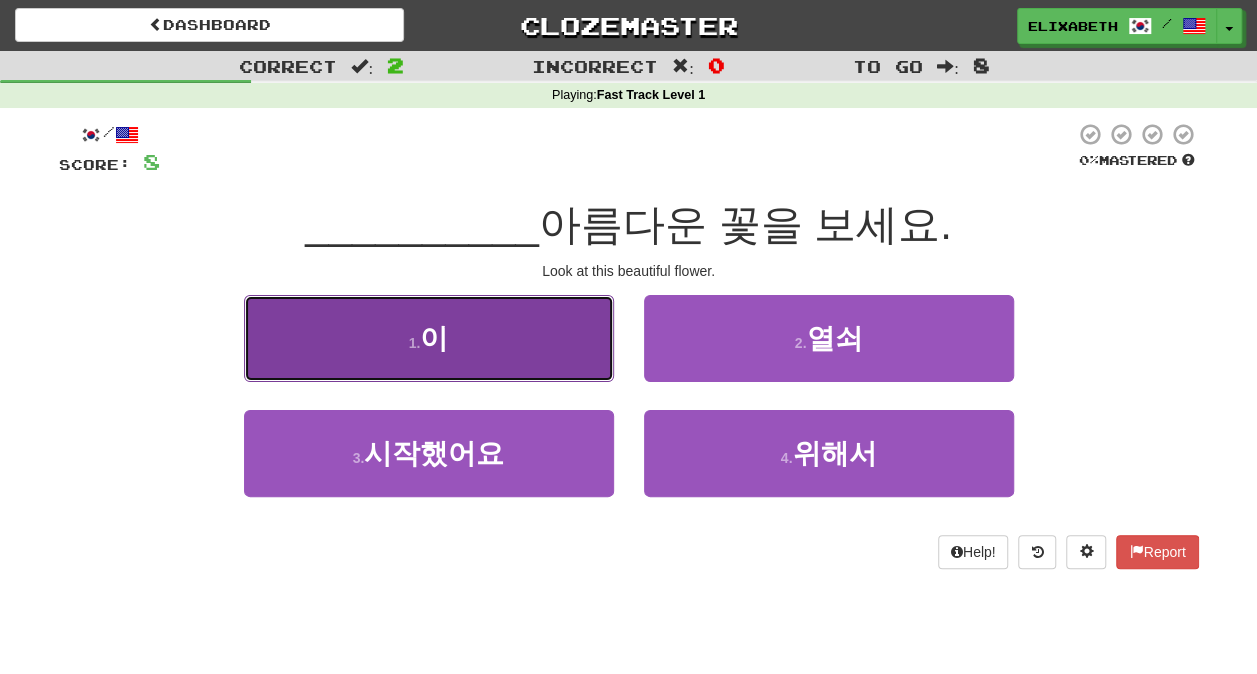 click on "1 .  이" at bounding box center (429, 338) 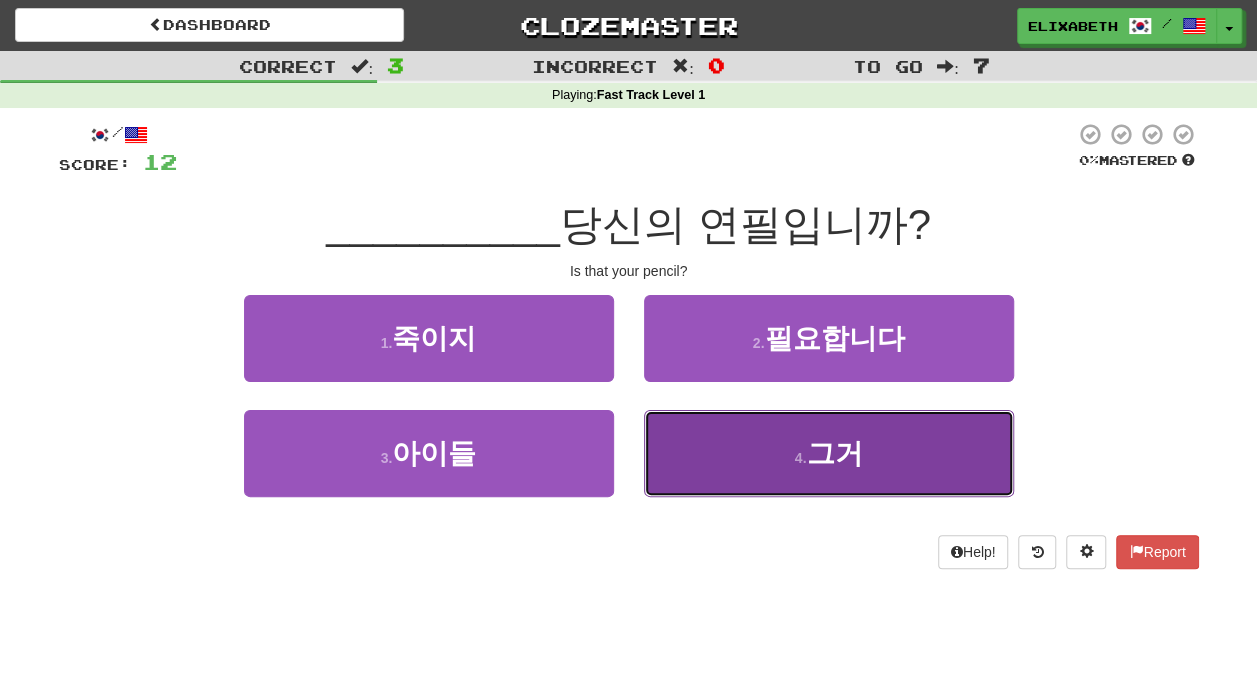 click on "그거" at bounding box center (834, 453) 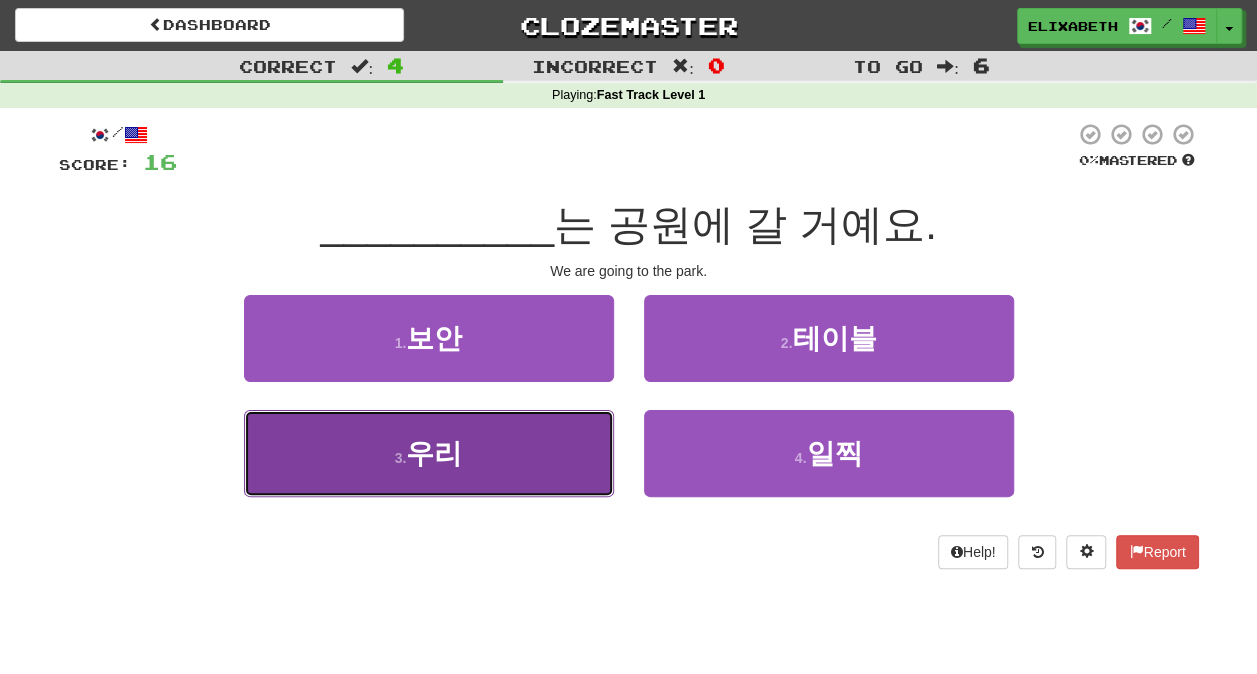 click on "3 .  우리" at bounding box center (429, 453) 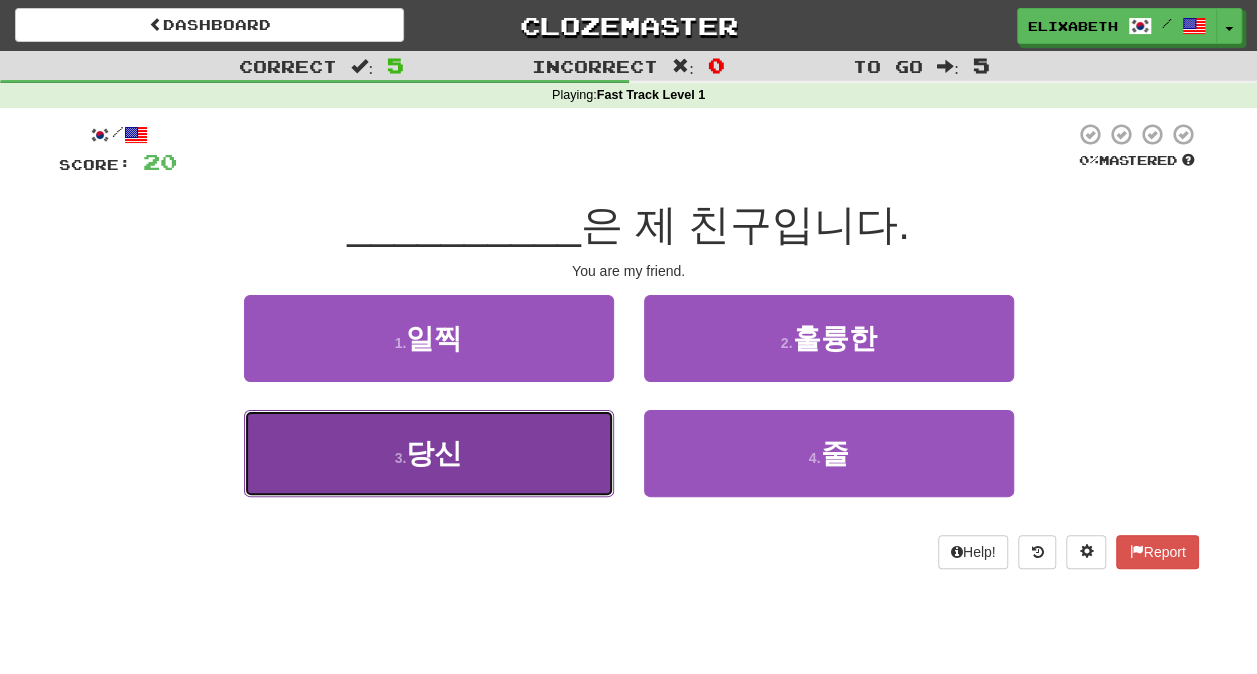 click on "3 .  당신" at bounding box center [429, 453] 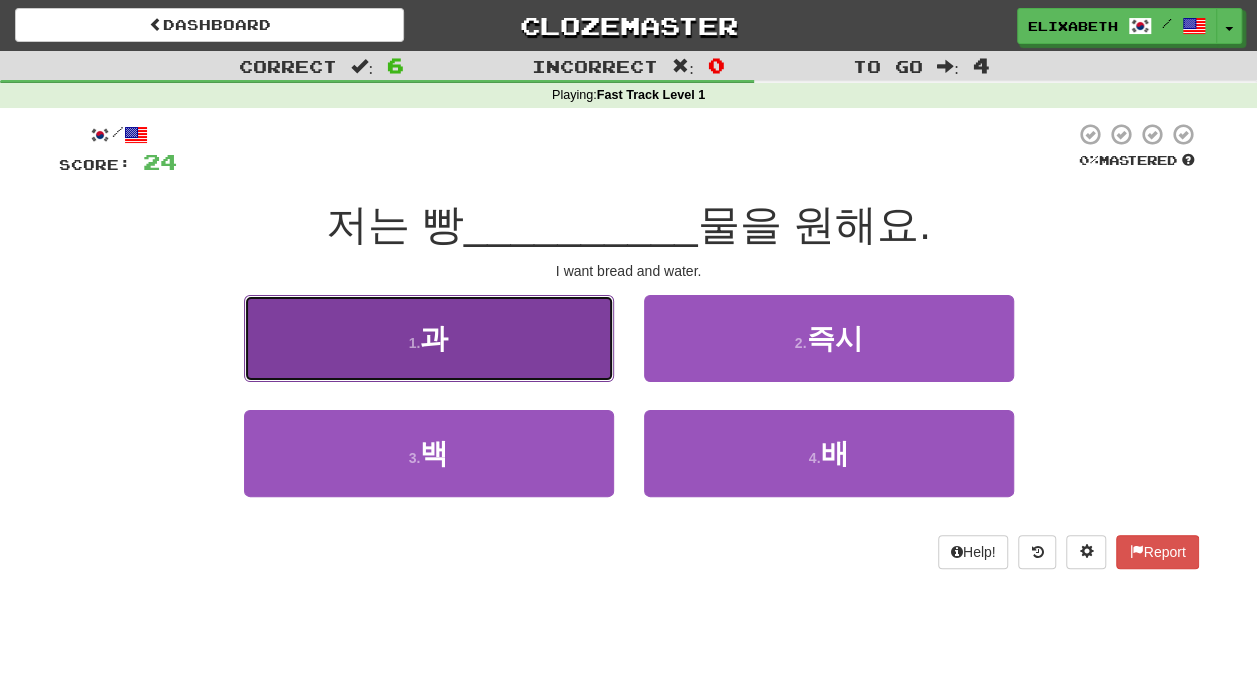 click on "1 .  과" at bounding box center [429, 338] 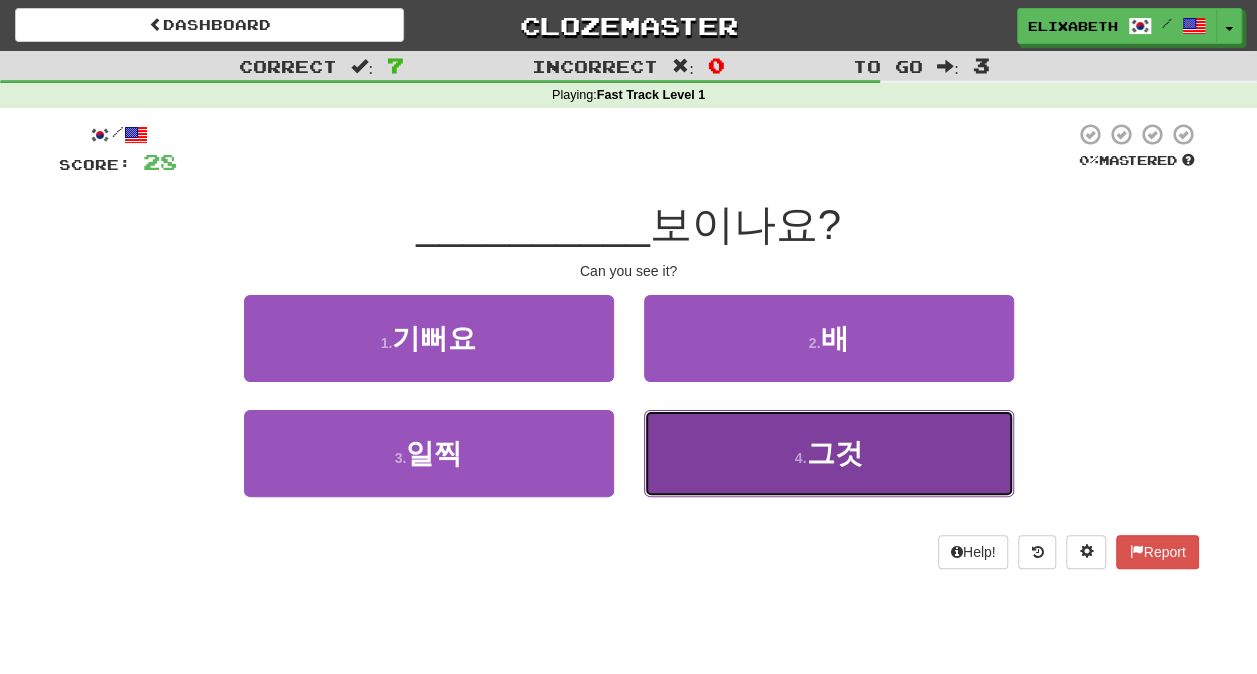 click on "4 .  그것" at bounding box center (829, 453) 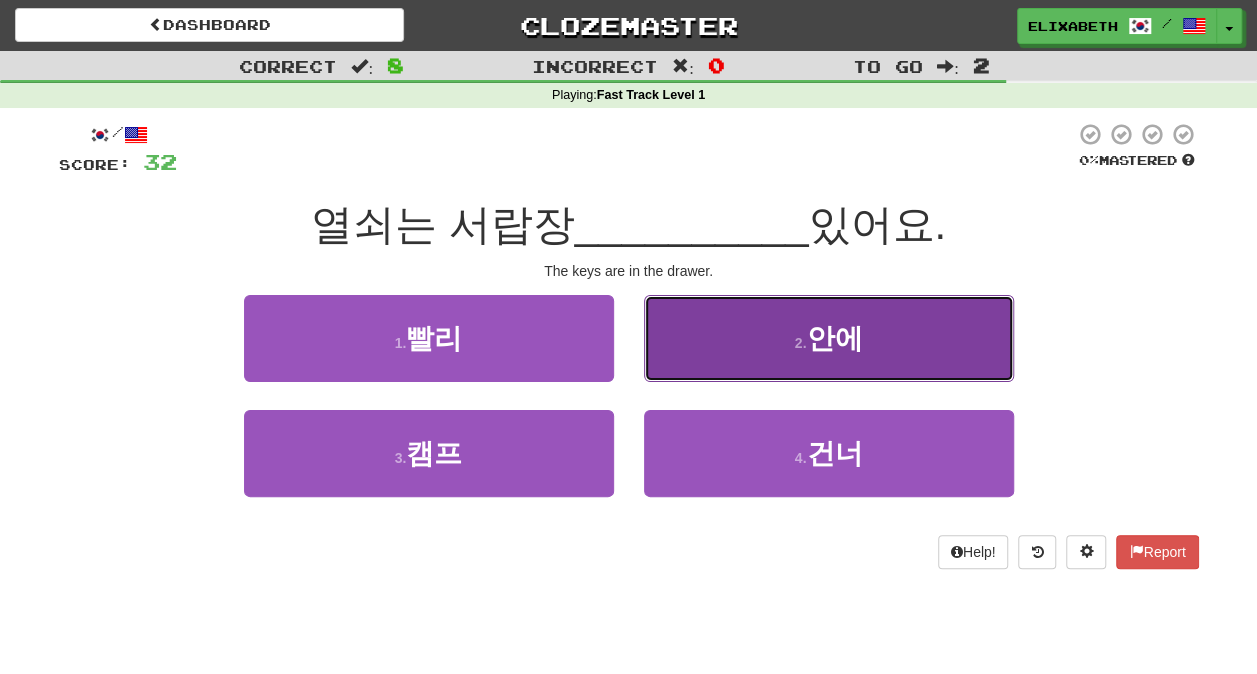 click on "2 .  안에" at bounding box center (829, 338) 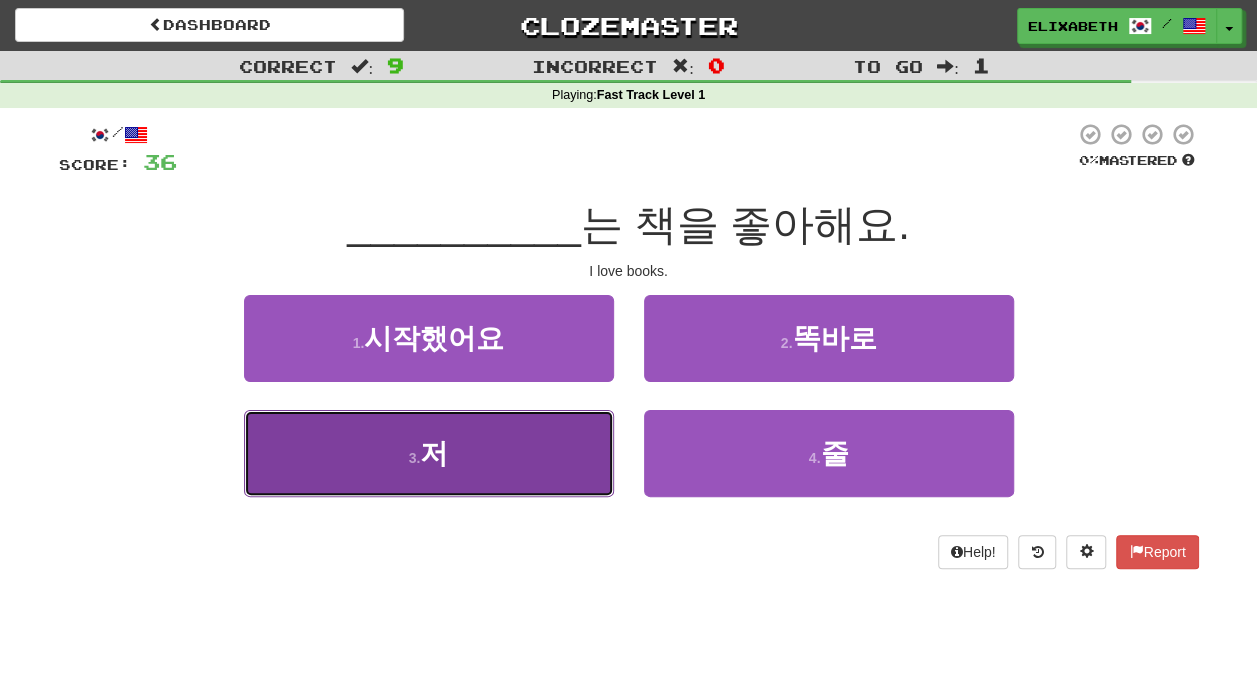 click on "3 .  저" at bounding box center (429, 453) 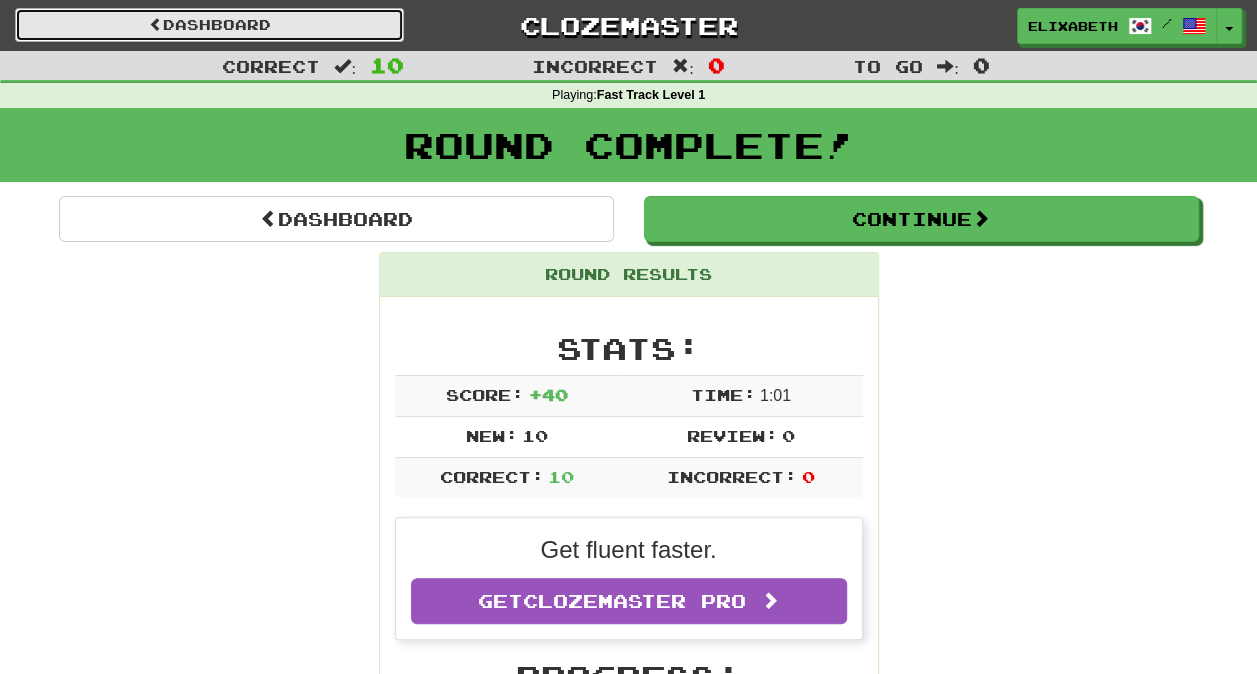 click on "Dashboard" at bounding box center [209, 25] 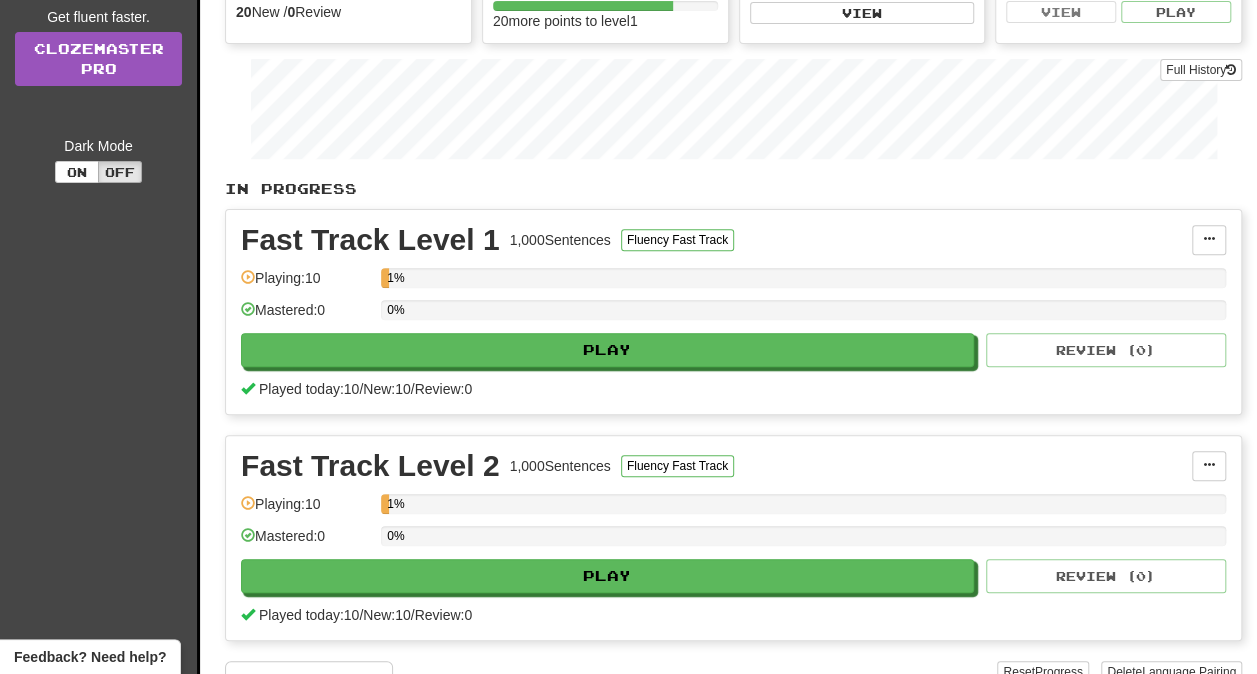 scroll, scrollTop: 278, scrollLeft: 0, axis: vertical 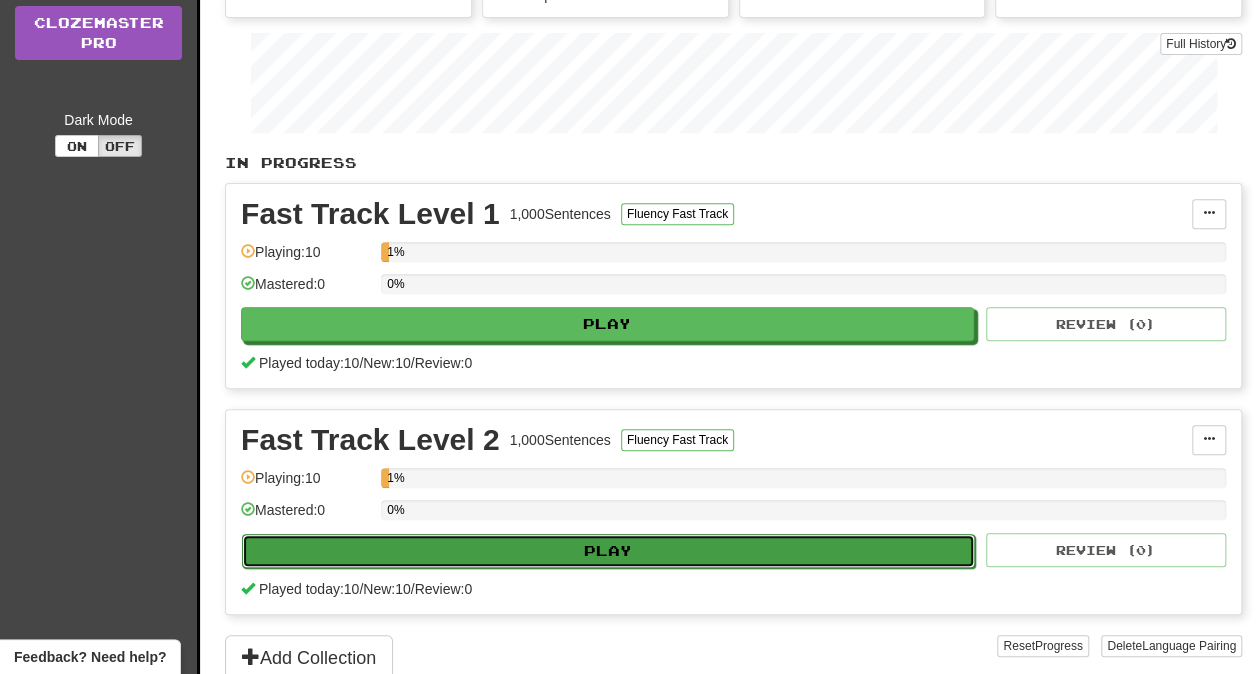 click on "Play" at bounding box center (608, 551) 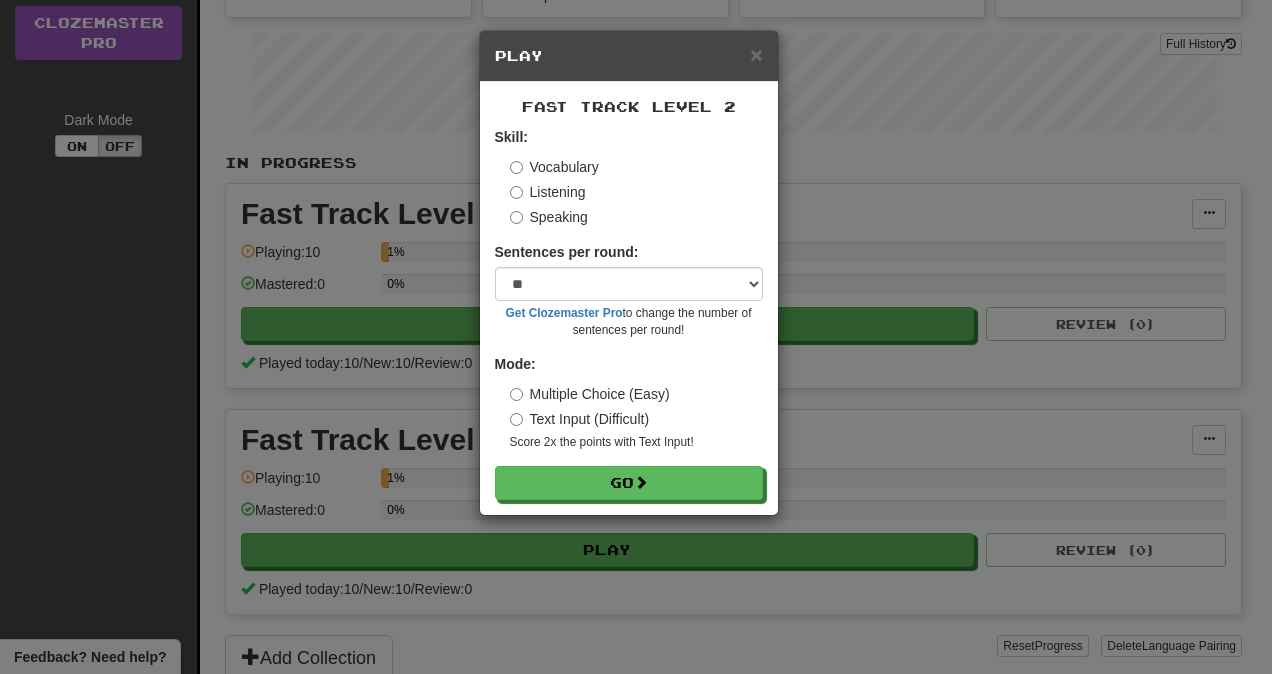 click on "× Play Fast Track Level 2 Skill: Vocabulary Listening Speaking Sentences per round: * ** ** ** ** ** *** ******** Get Clozemaster Pro  to change the number of sentences per round! Mode: Multiple Choice (Easy) Text Input (Difficult) Score 2x the points with Text Input ! Go" at bounding box center (636, 337) 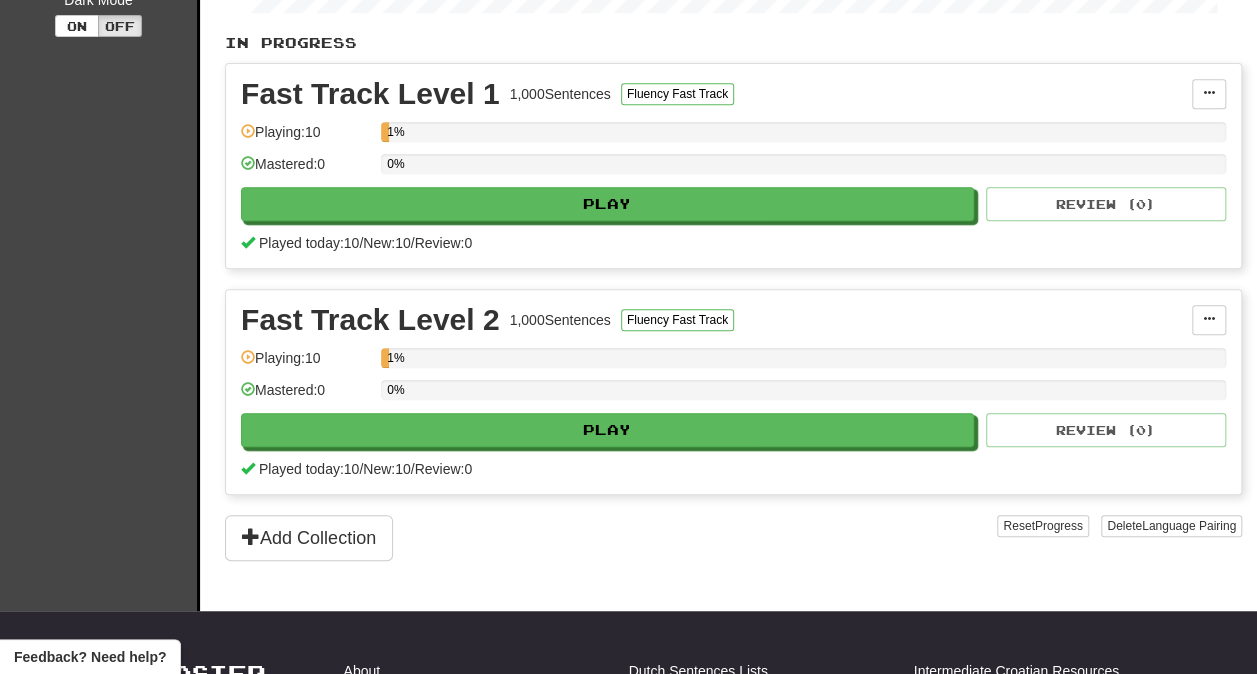 scroll, scrollTop: 403, scrollLeft: 0, axis: vertical 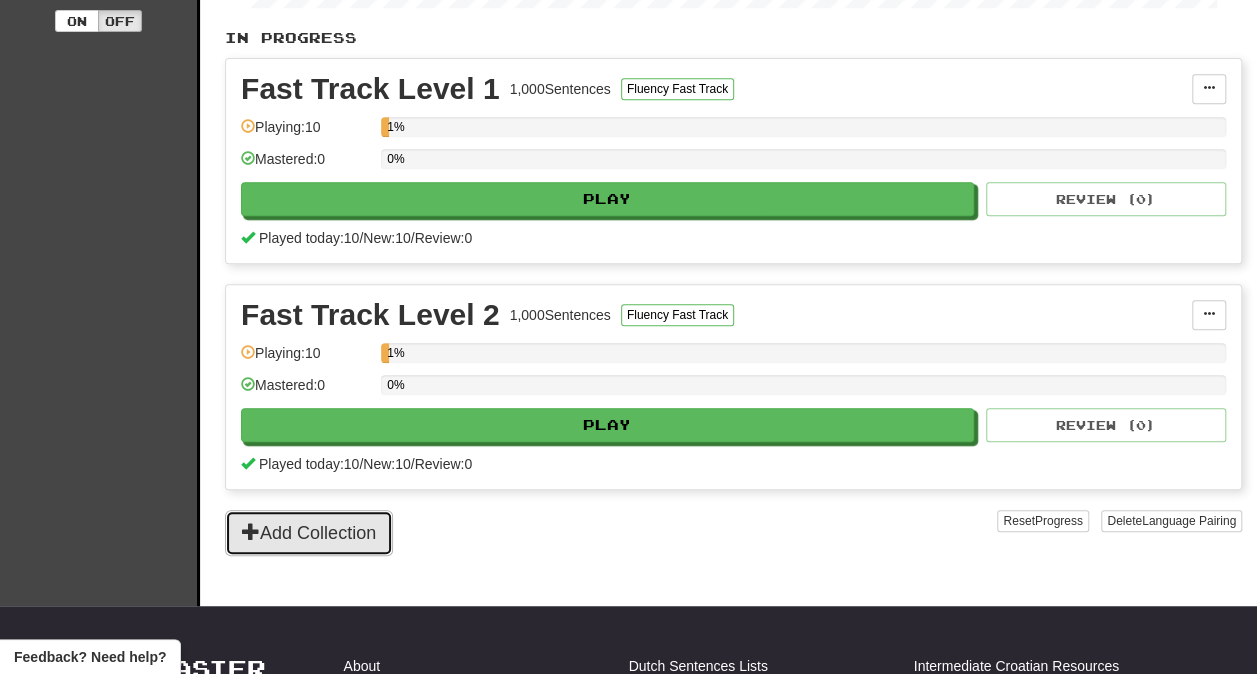 click on "Add Collection" at bounding box center (309, 533) 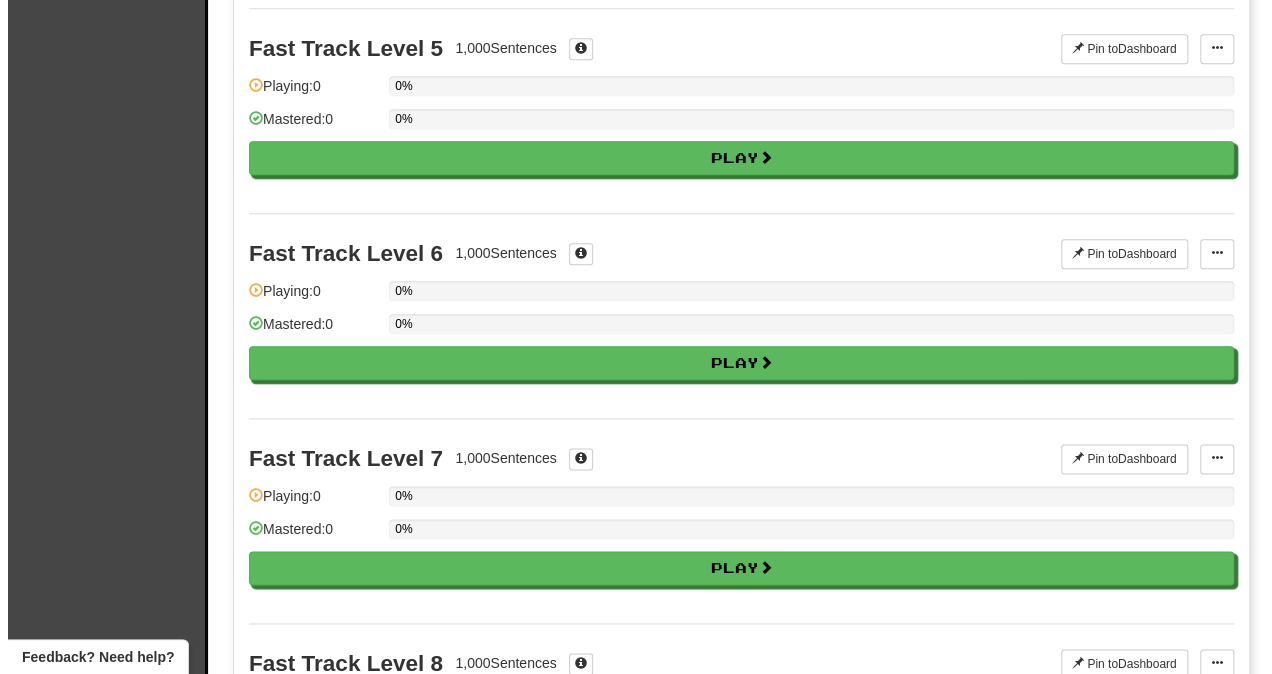 scroll, scrollTop: 1028, scrollLeft: 0, axis: vertical 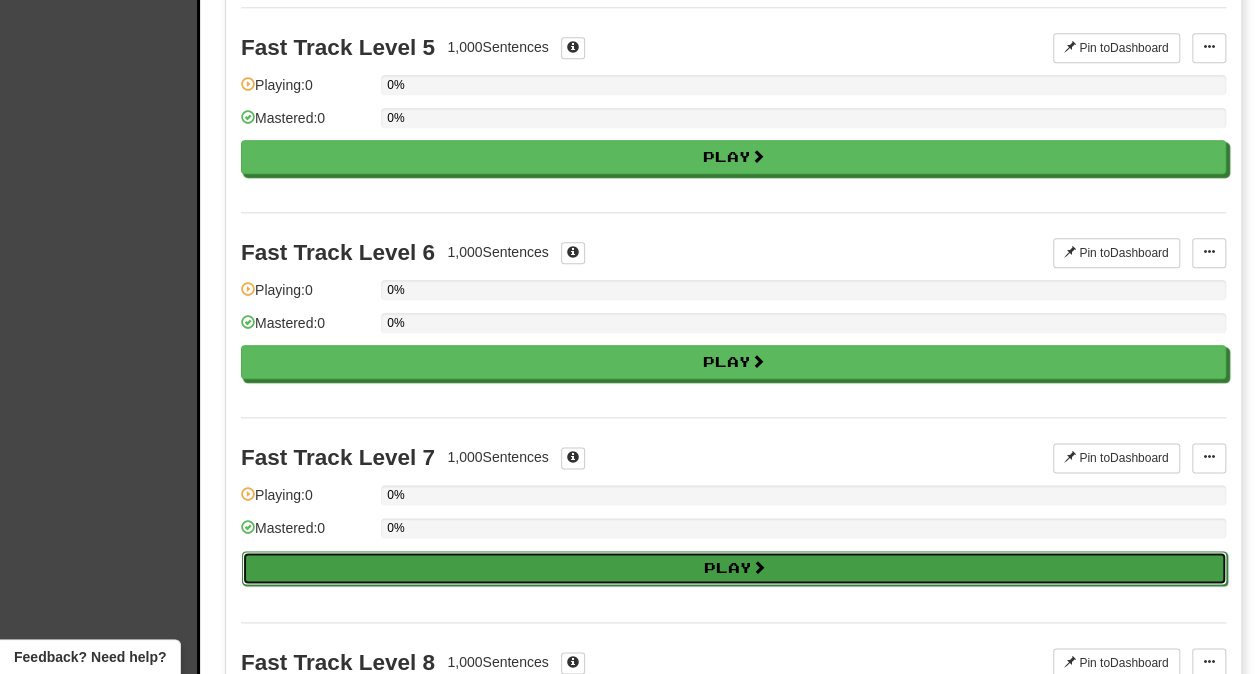 click on "Play" at bounding box center (734, 568) 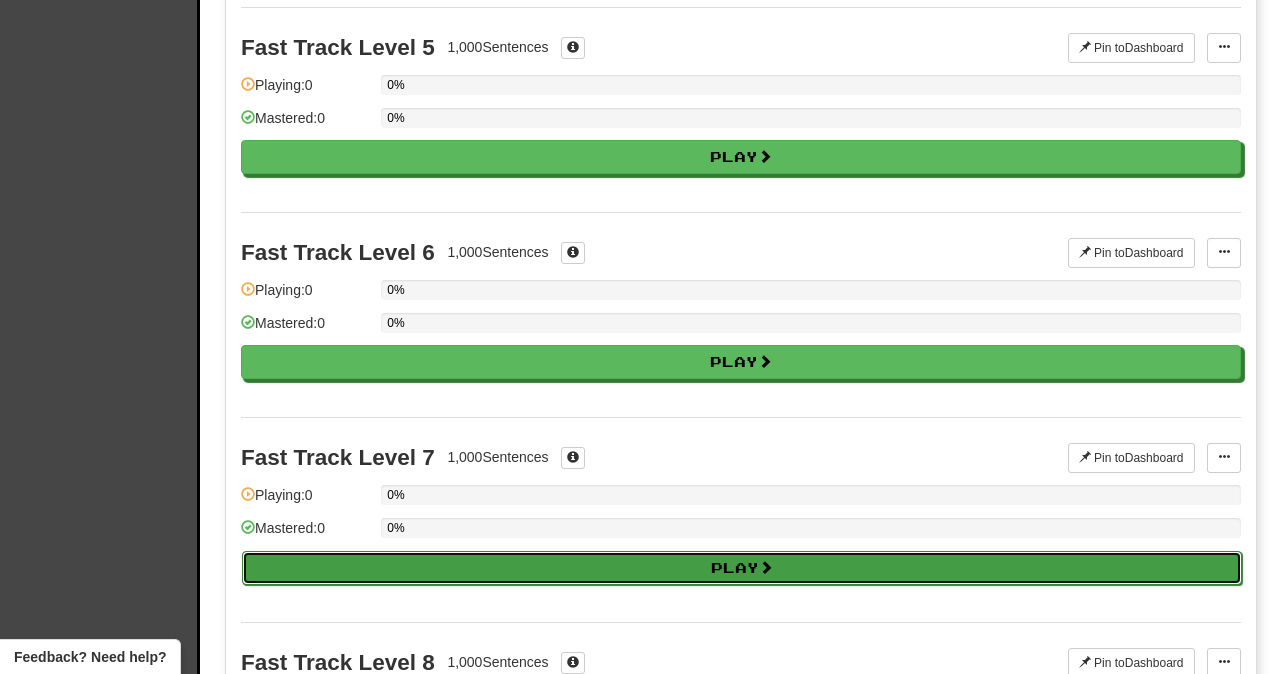 select on "**" 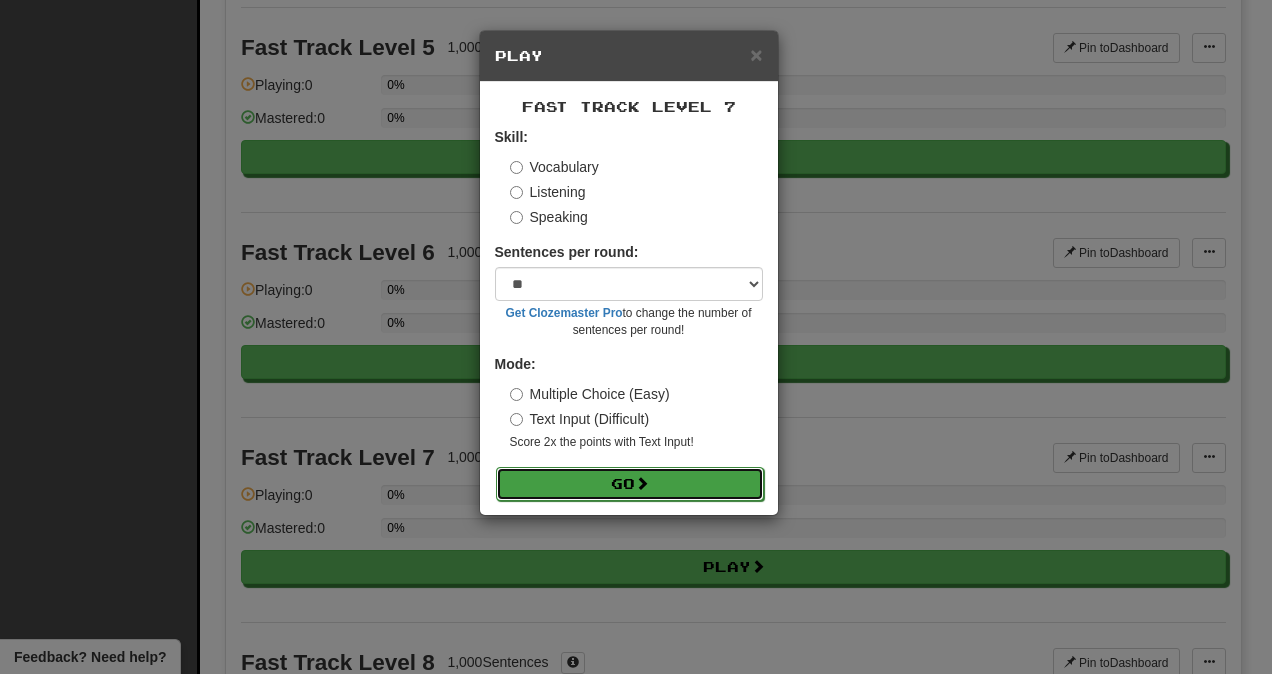 click on "Go" at bounding box center (630, 484) 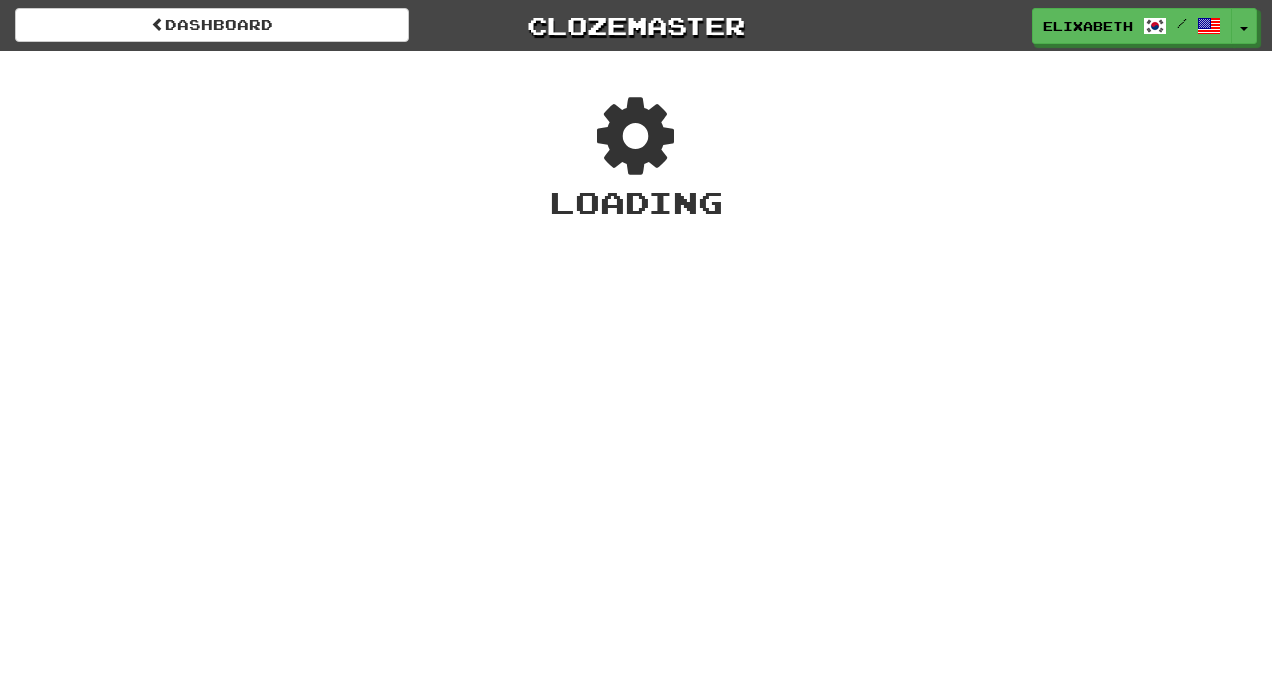 scroll, scrollTop: 0, scrollLeft: 0, axis: both 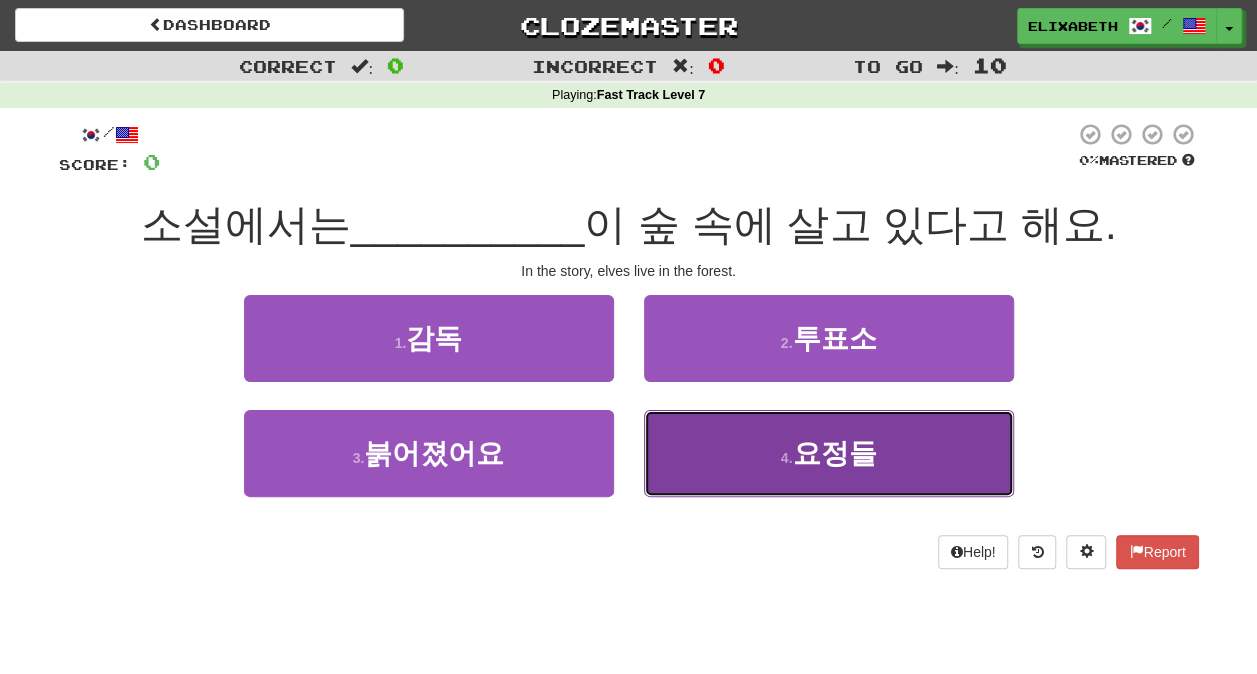 click on "4 .  요정들" at bounding box center [829, 453] 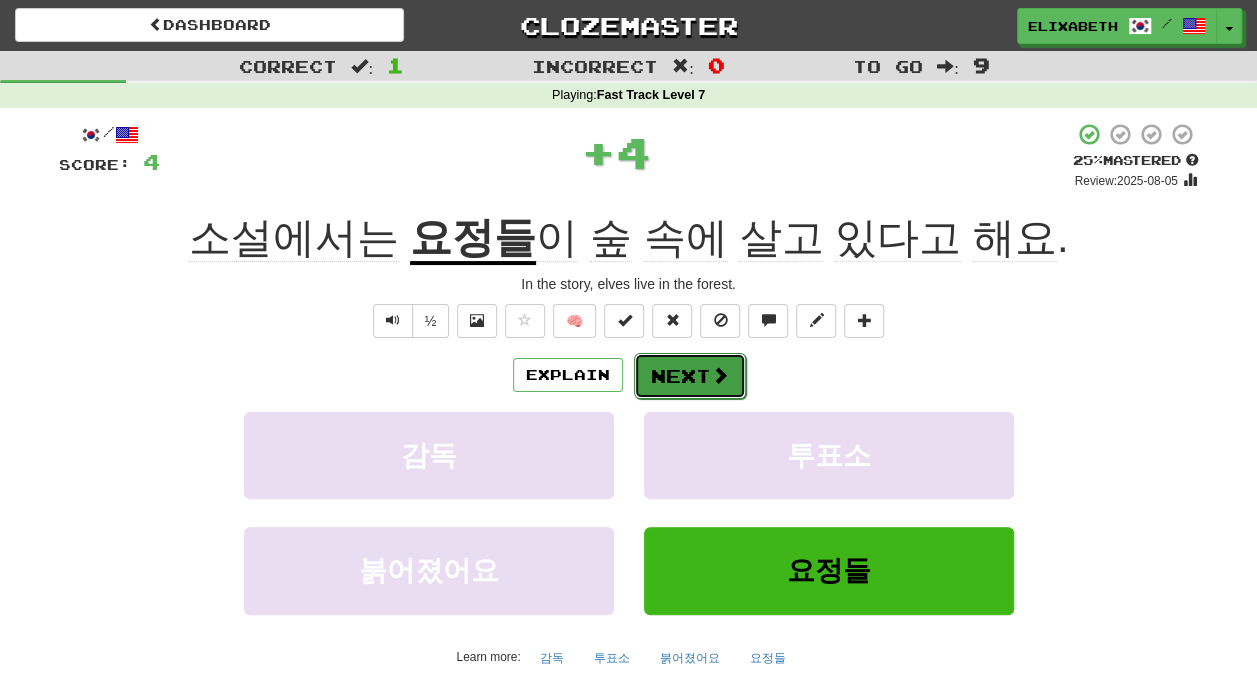 click on "Next" at bounding box center [690, 376] 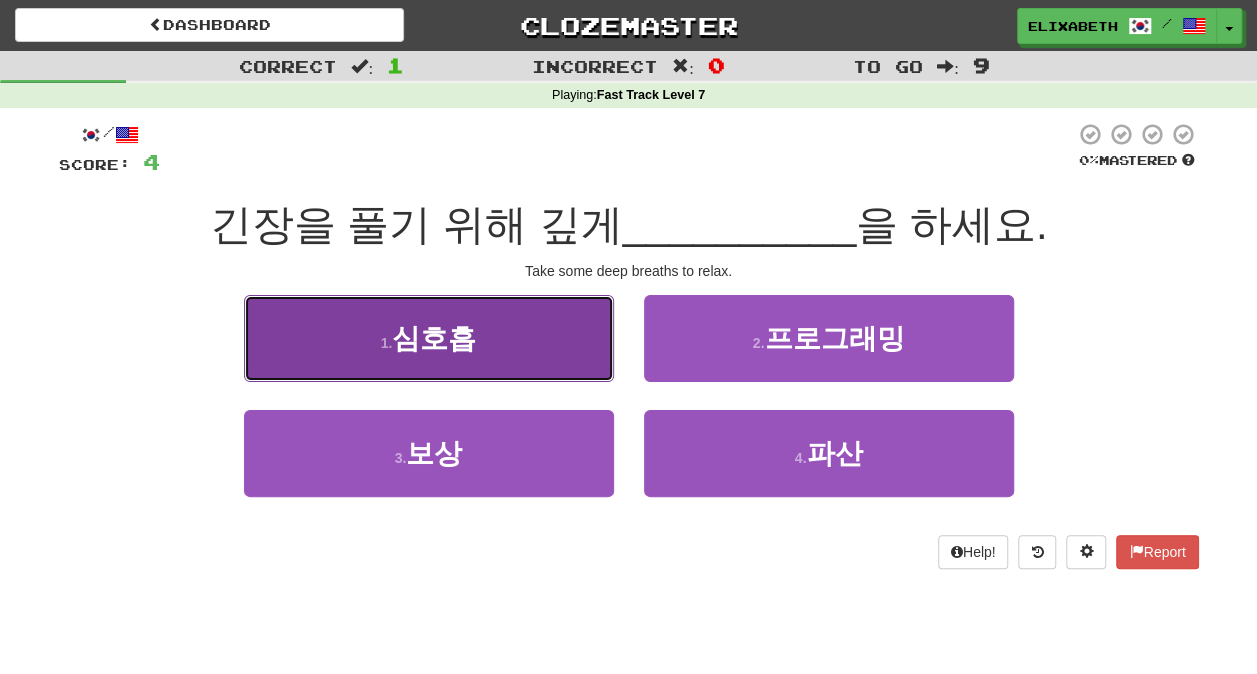 click on "1 .  심호흡" at bounding box center [429, 338] 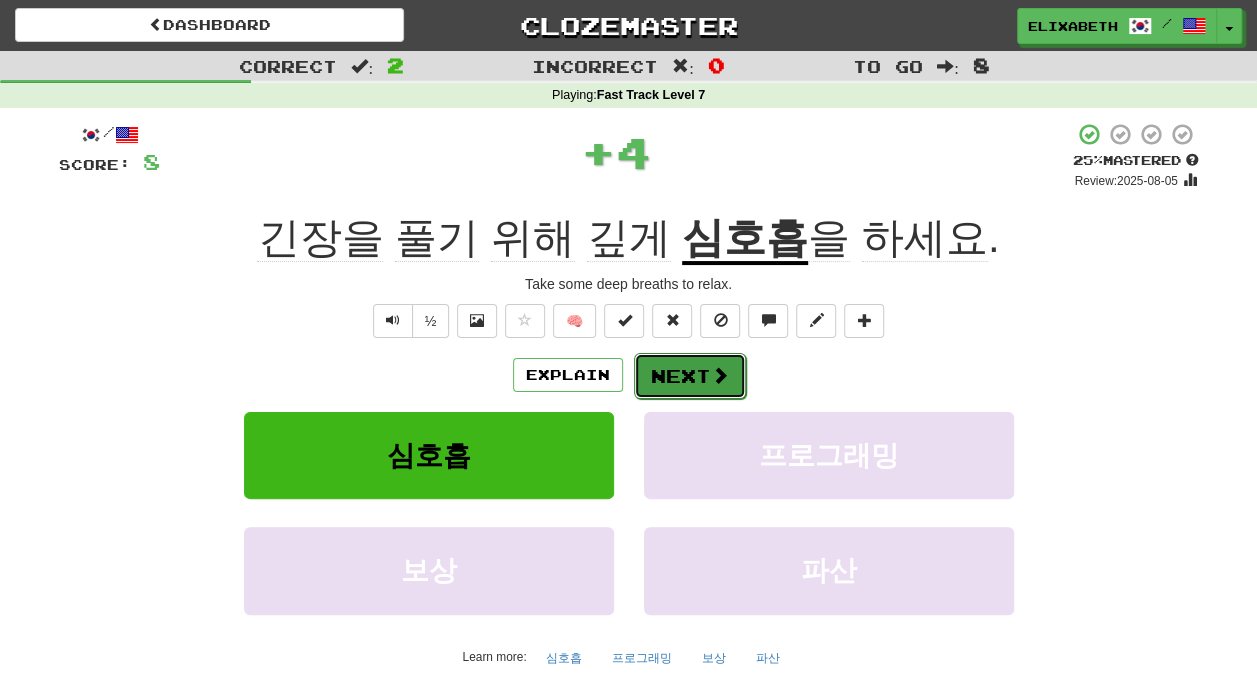 click on "Next" at bounding box center (690, 376) 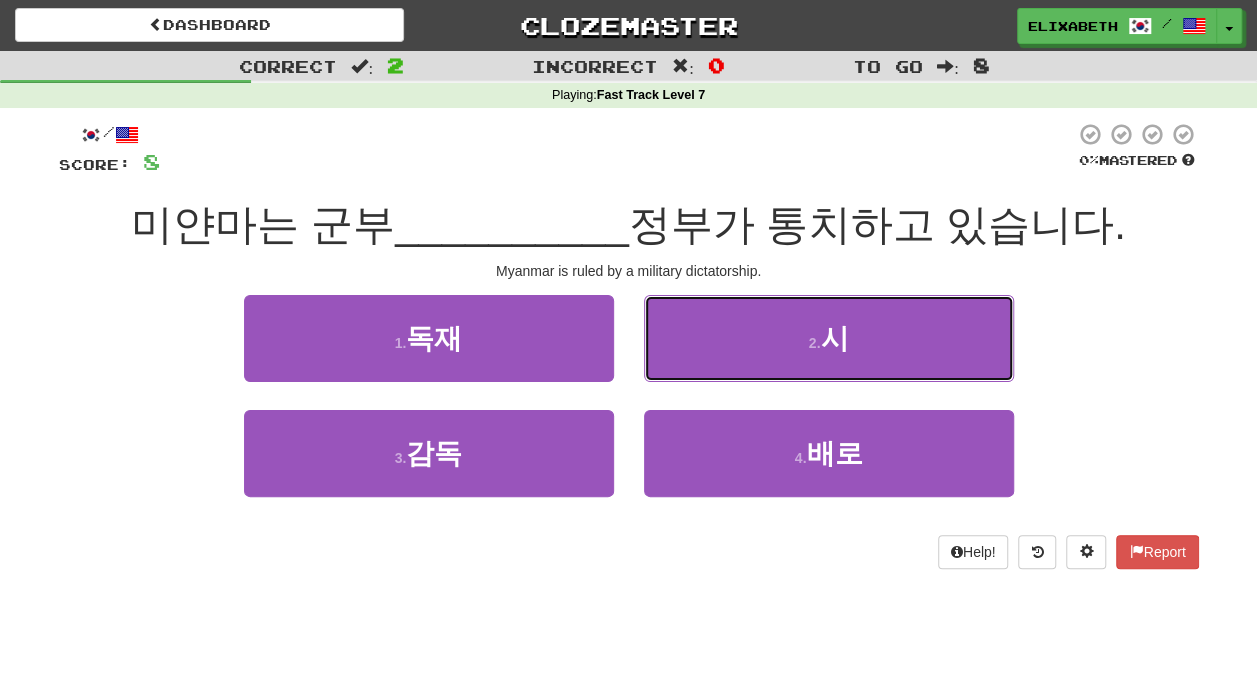 click on "2 .  시" at bounding box center [829, 338] 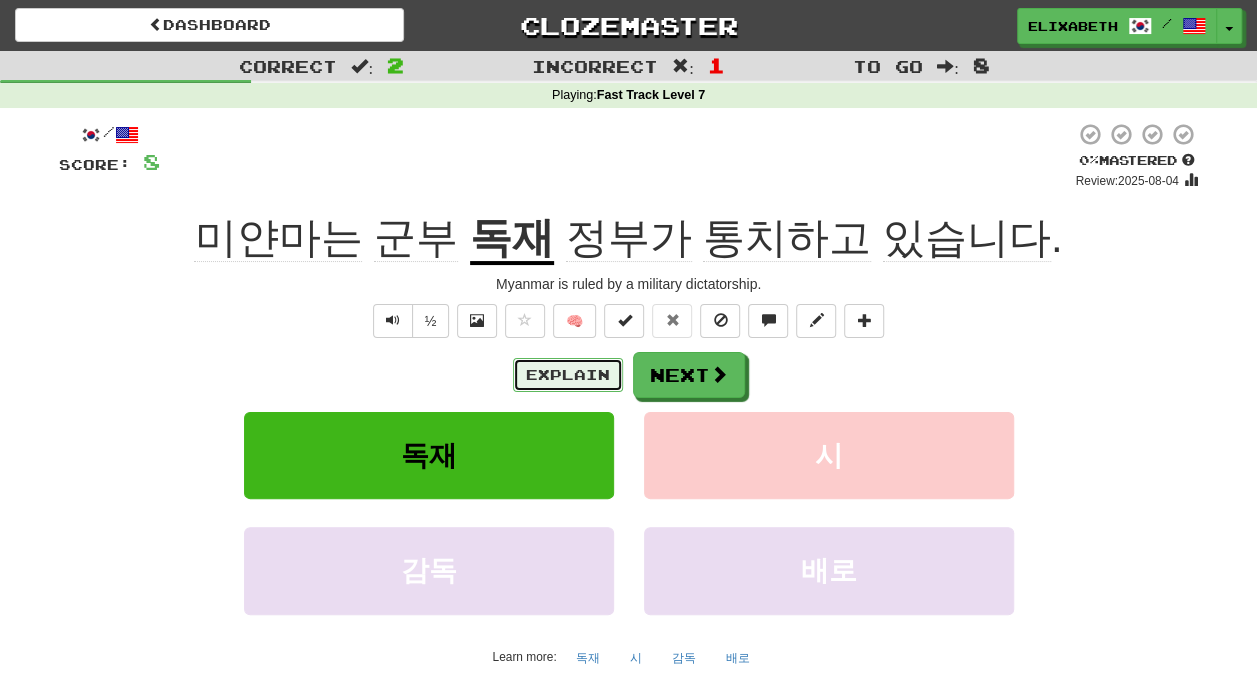 click on "Explain" at bounding box center [568, 375] 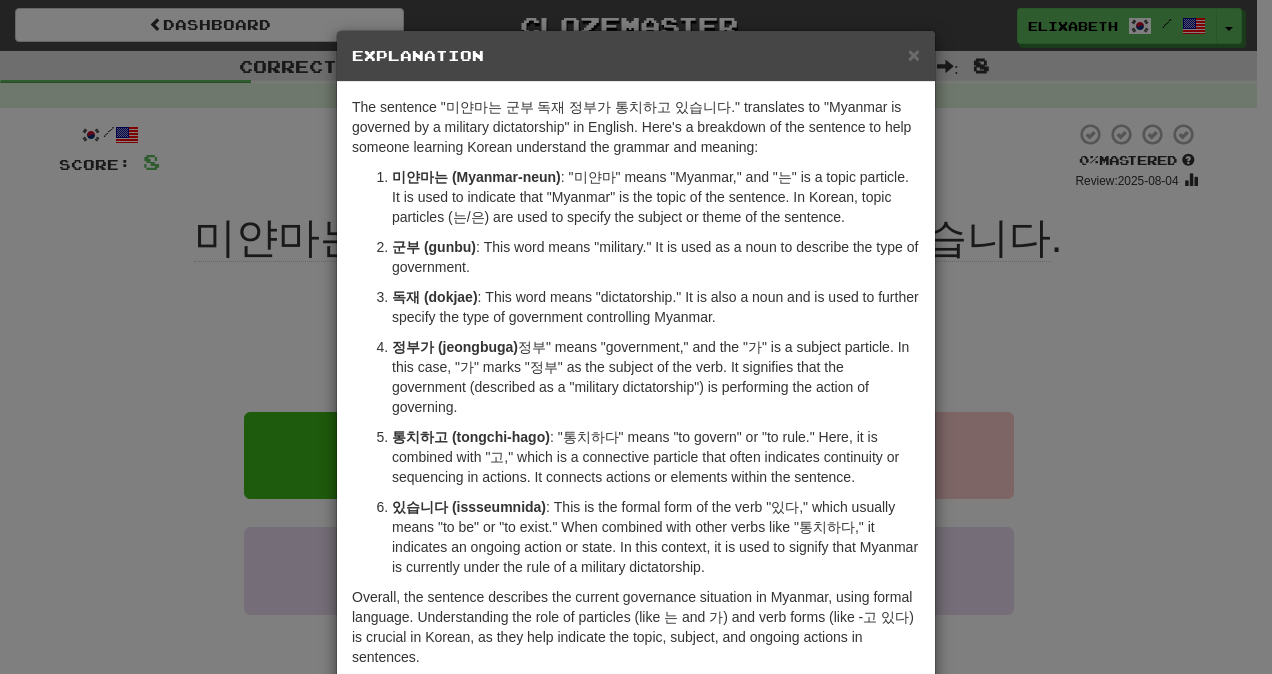 click on "× Explanation The sentence "미얀마는 군부 독재 정부가 통치하고 있습니다." translates to "Myanmar is governed by a military dictatorship" in English. Here's a breakdown of the sentence to help someone learning Korean understand the grammar and meaning:
미얀마는 (Myanmar-neun) : "미얀마" means "Myanmar," and "는" is a topic particle. It is used to indicate that "Myanmar" is the topic of the sentence. In Korean, topic particles (는/은) are used to specify the subject or theme of the sentence.
군부 (gunbu) : This word means "military." It is used as a noun to describe the type of government.
독재 (dokjae) : This word means "dictatorship." It is also a noun and is used to further specify the type of government controlling Myanmar.
정부가 (jeongbuga)
통치하고 (tongchi-hago)
있습니다 (issseumnida)
In beta. Generated by ChatGPT. Like it? Hate it?  Let us know ! Close" at bounding box center [636, 337] 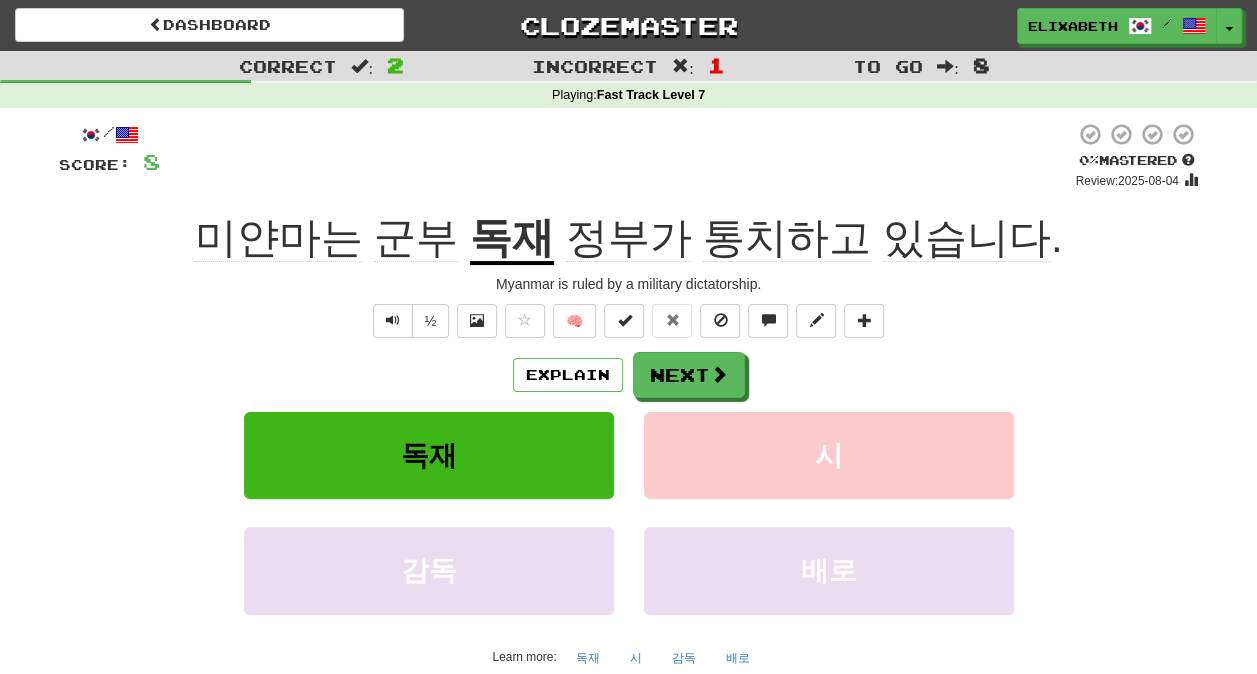 click on "Explain Next 독재 시 감독 배로 Learn more: 독재 시 감독 배로" at bounding box center (629, 512) 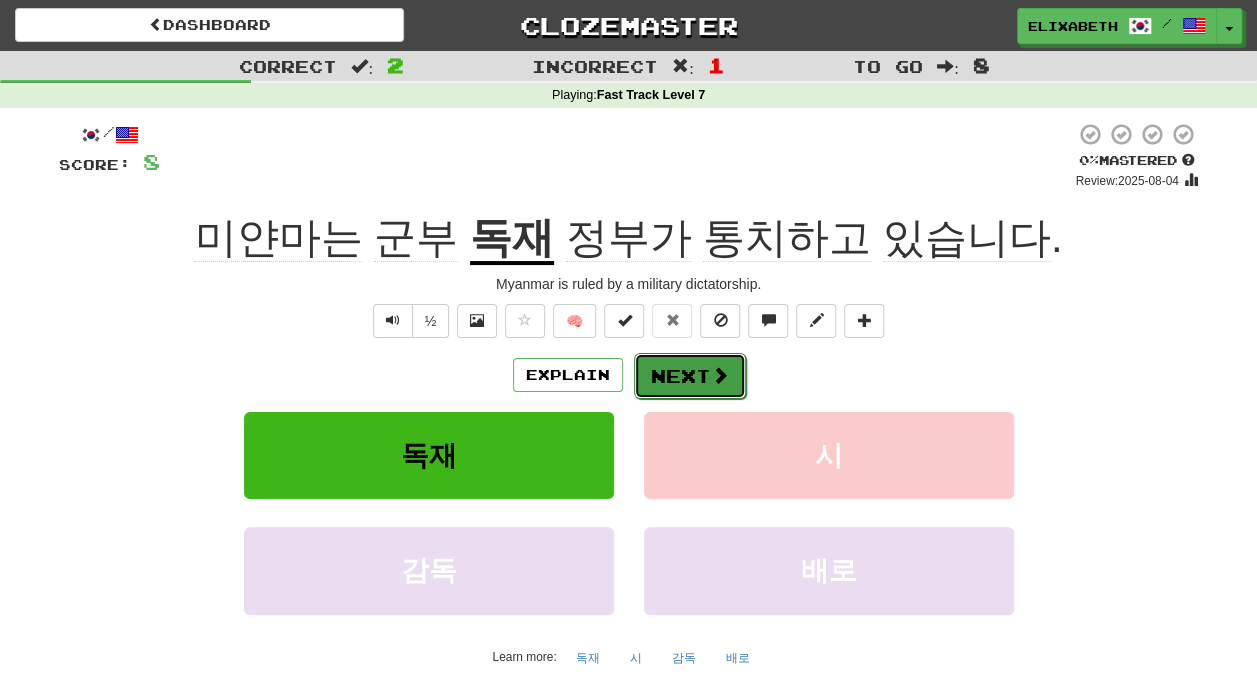 click on "Next" at bounding box center [690, 376] 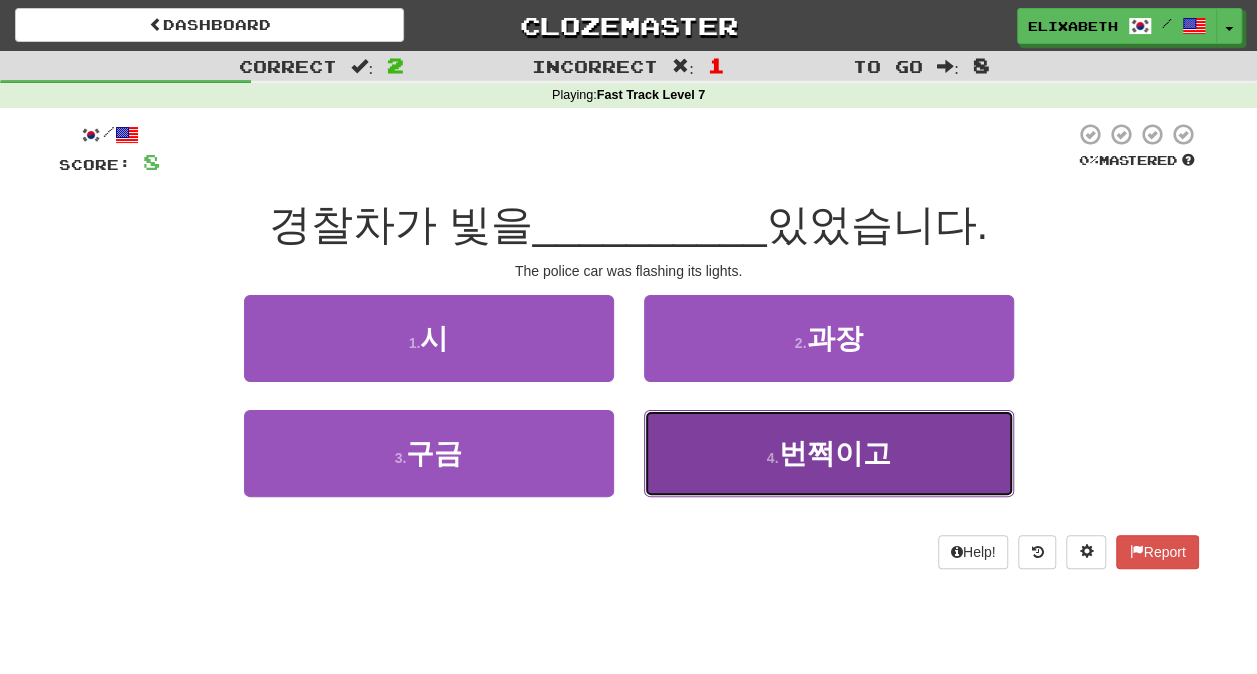 click on "4 ." at bounding box center [773, 458] 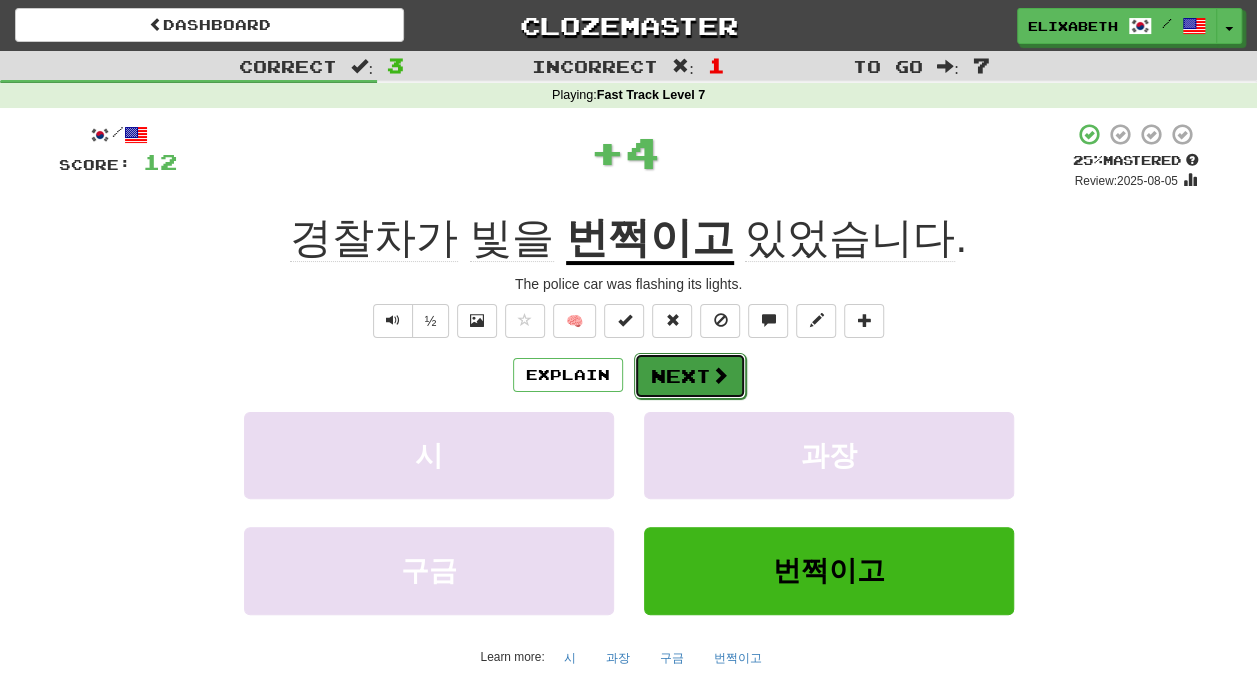 click on "Next" at bounding box center [690, 376] 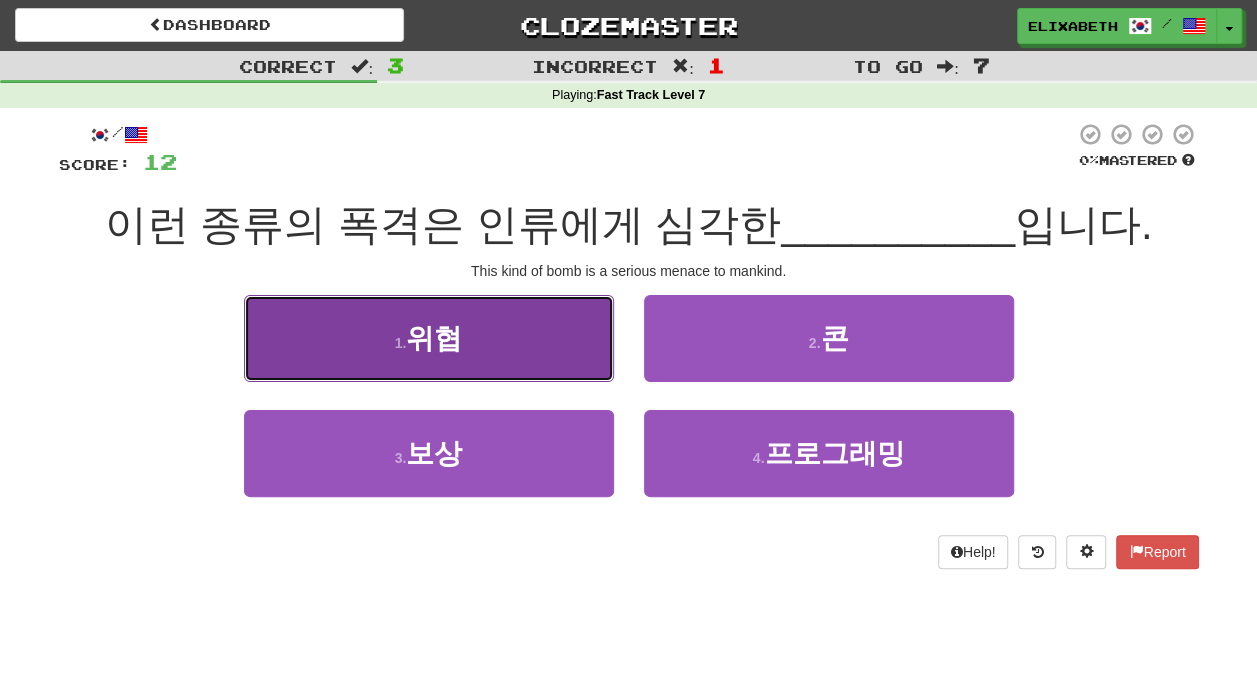 click on "1 .  위협" at bounding box center [429, 338] 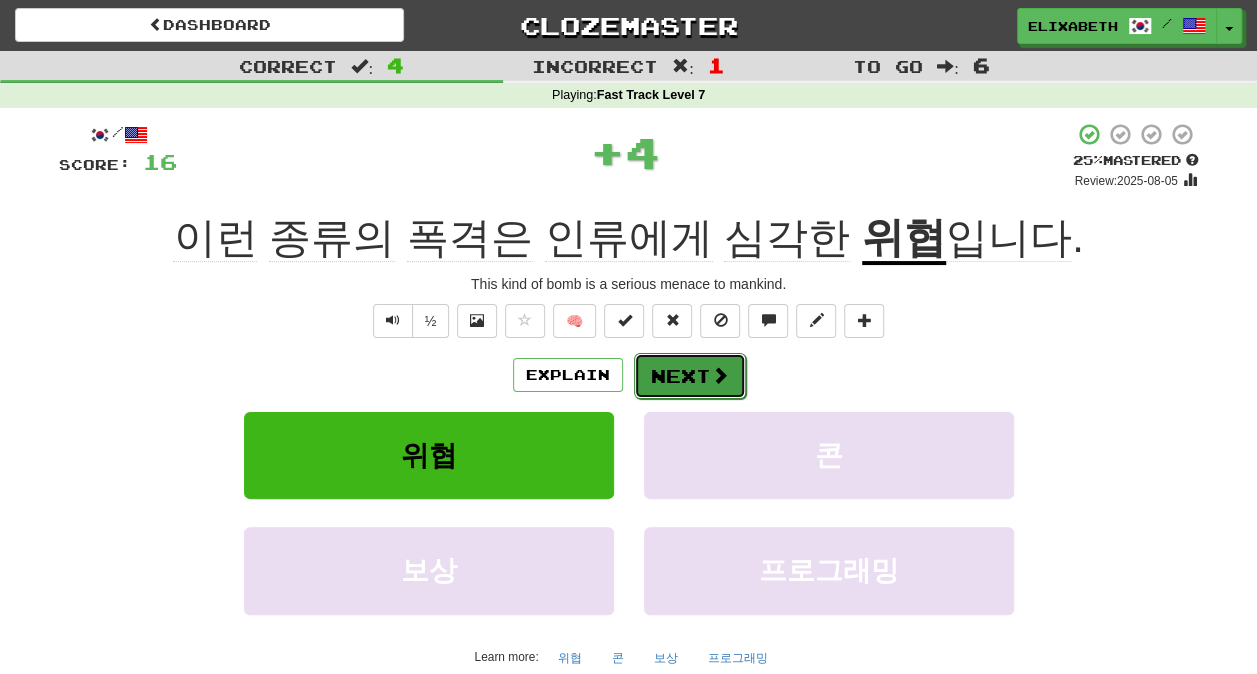click on "Next" at bounding box center (690, 376) 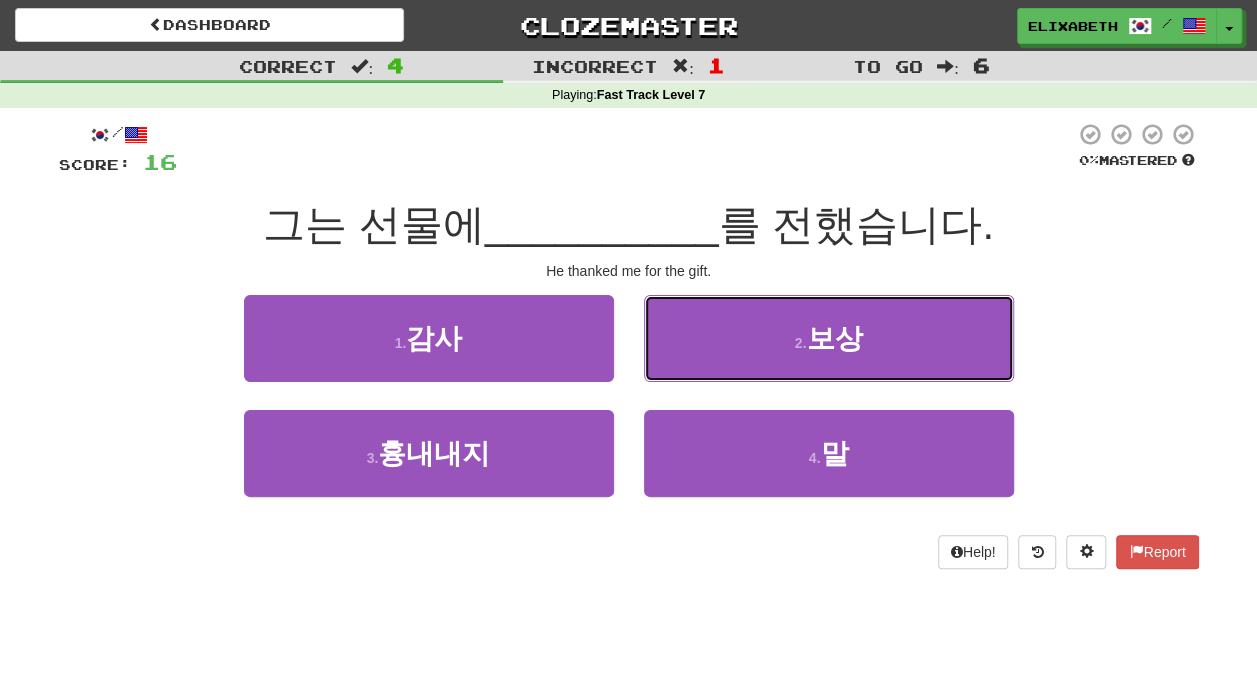 click on "2 .  보상" at bounding box center [829, 338] 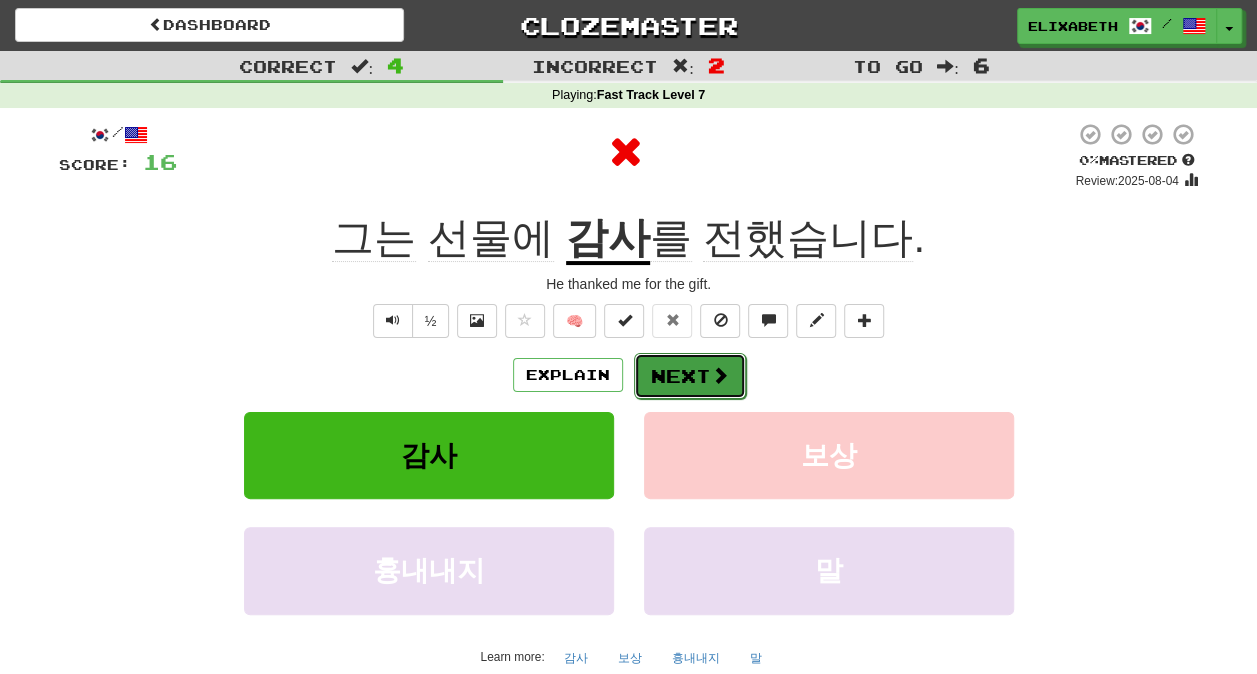 click on "Next" at bounding box center (690, 376) 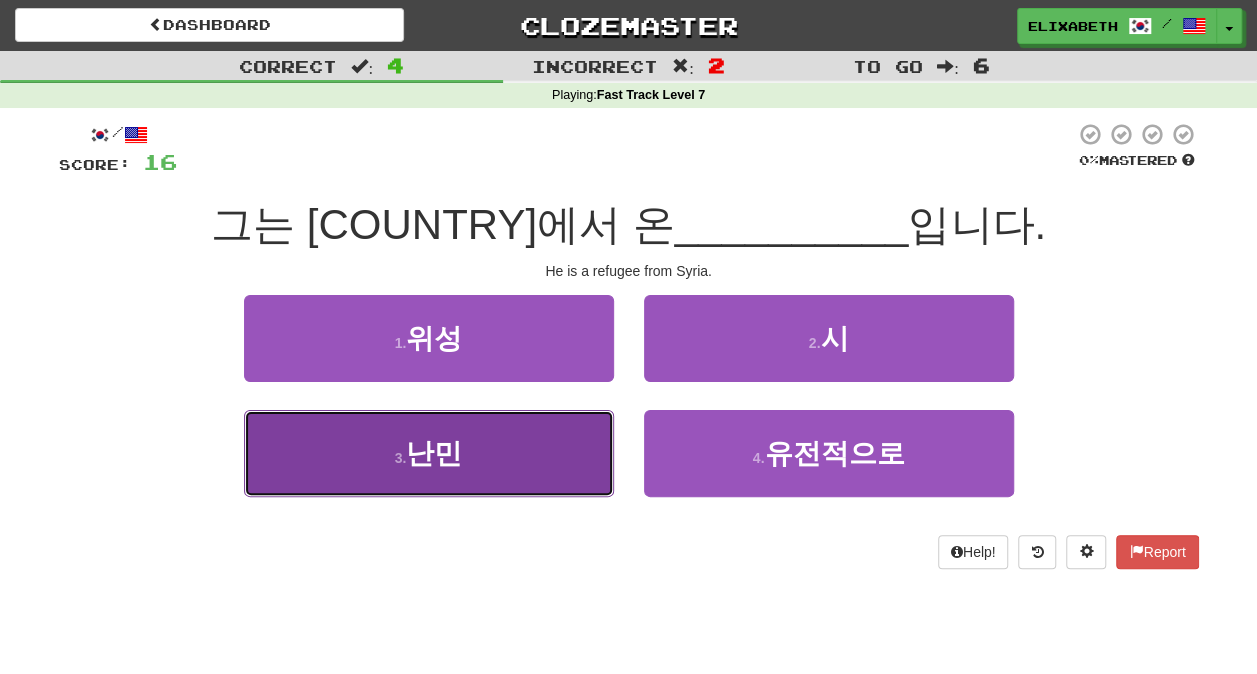 click on "3 .  난민" at bounding box center [429, 453] 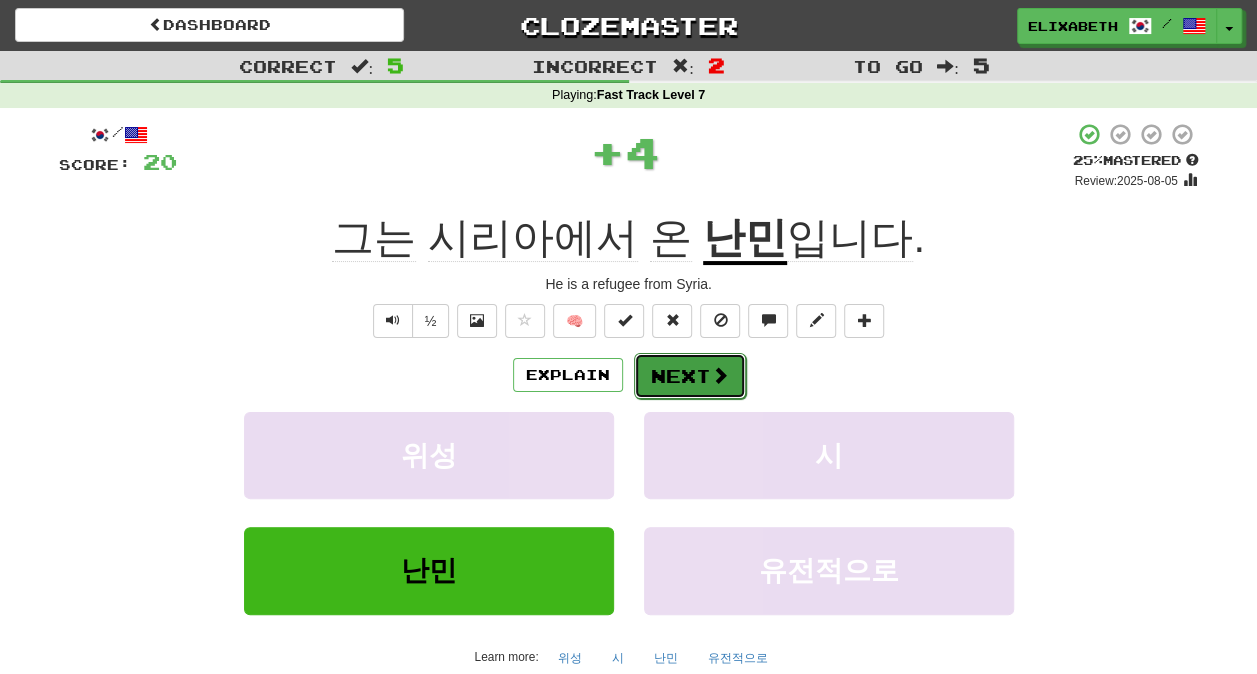 click on "Next" at bounding box center [690, 376] 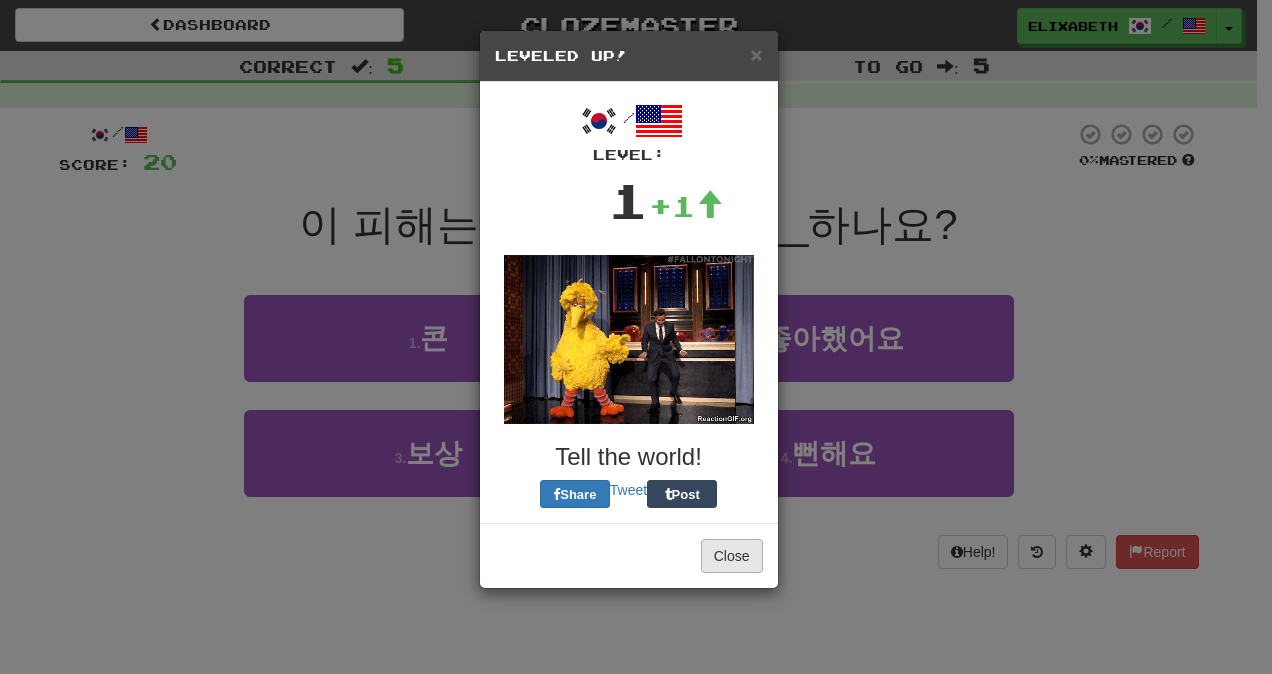 click on "Close" at bounding box center (732, 556) 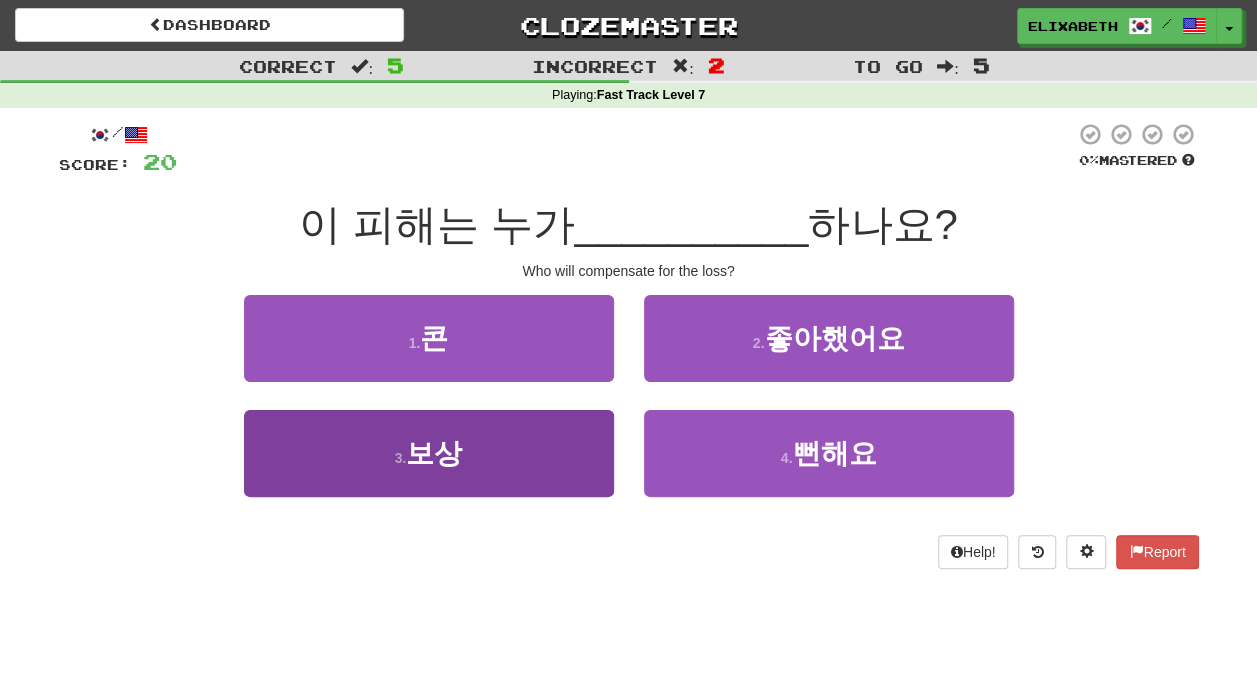 click on "3 .  보상" at bounding box center (429, 453) 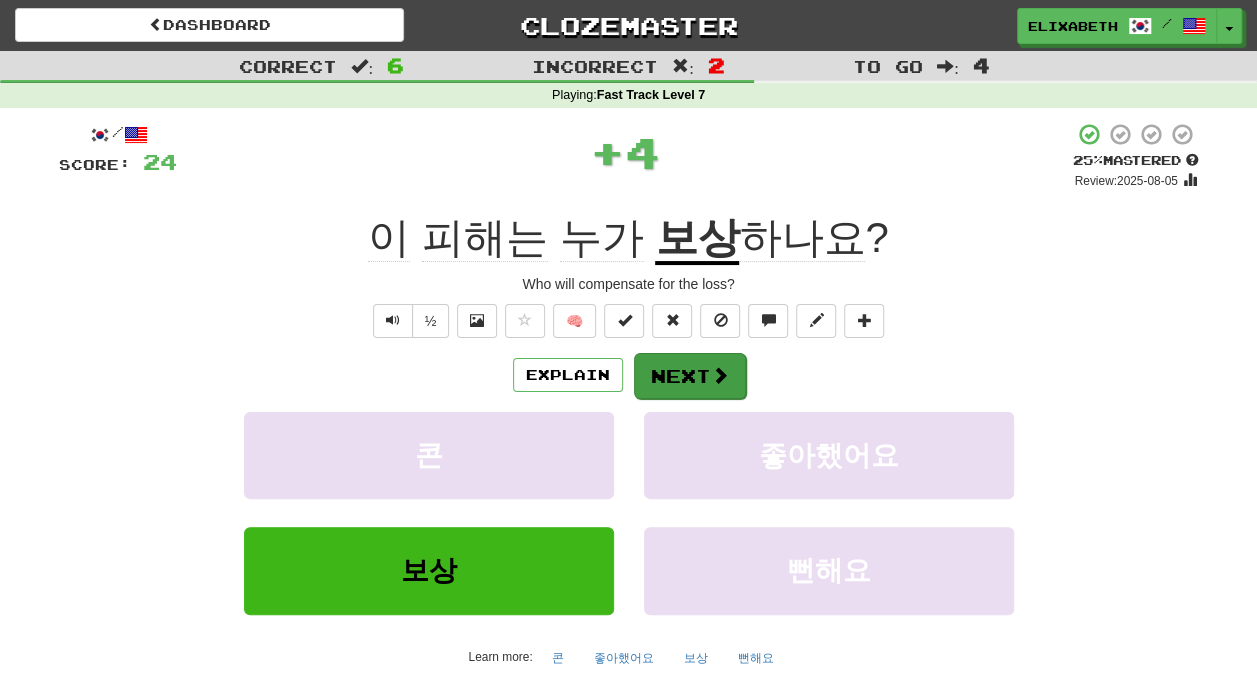 click on "Next" at bounding box center [690, 376] 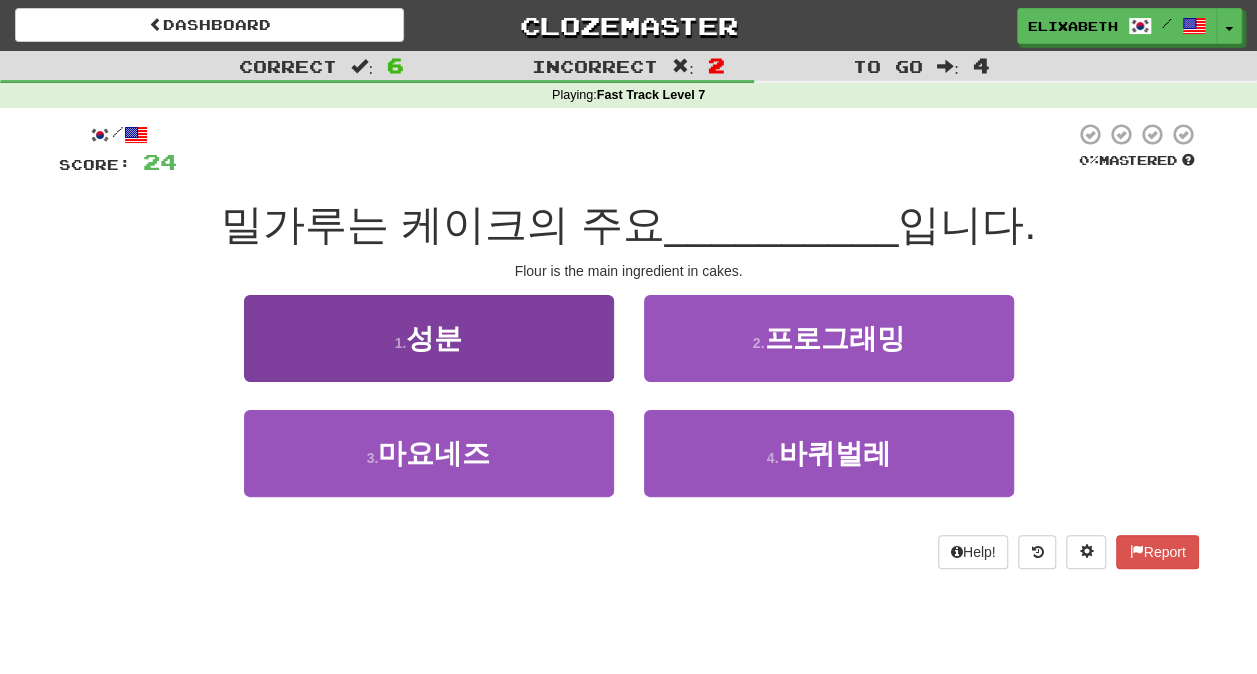 click on "성분" at bounding box center [434, 338] 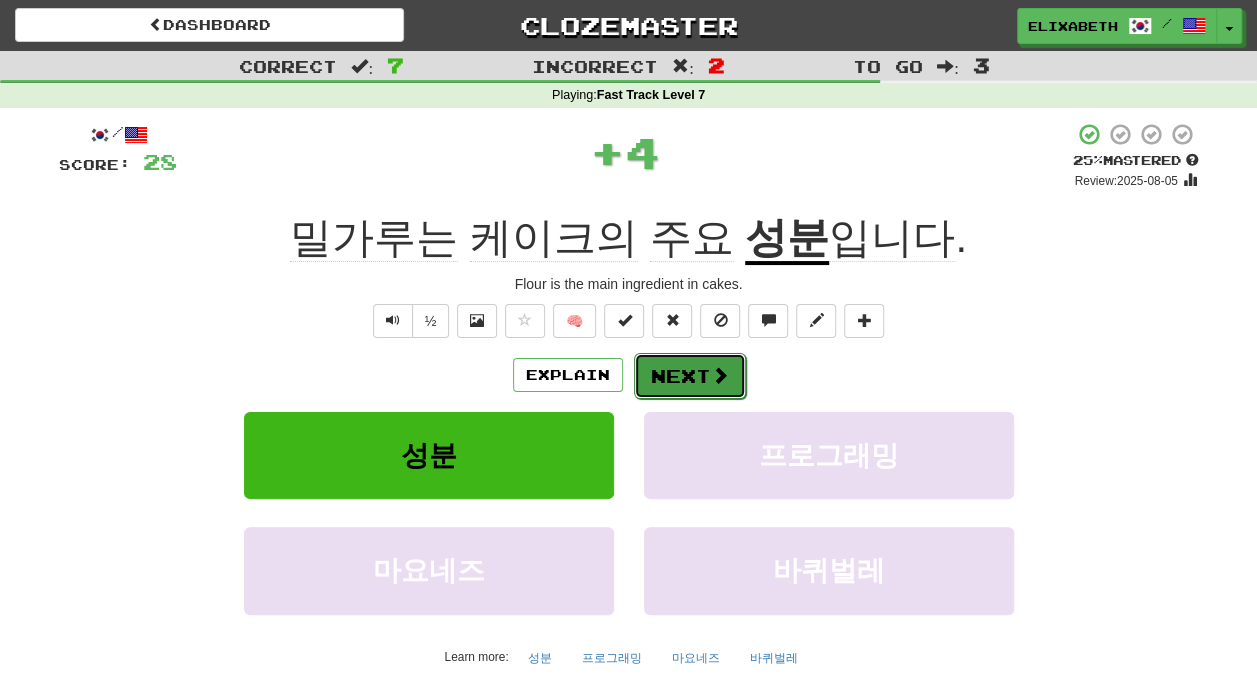 click on "Next" at bounding box center (690, 376) 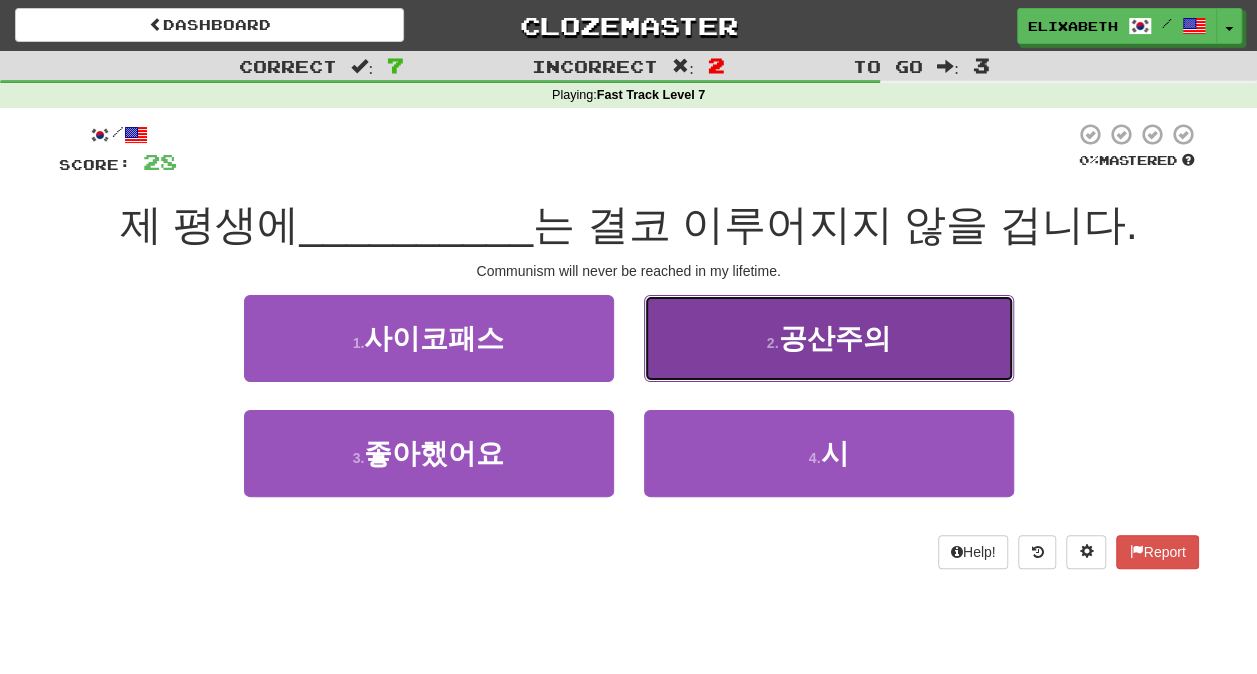 click on "2 .  공산주의" at bounding box center (829, 338) 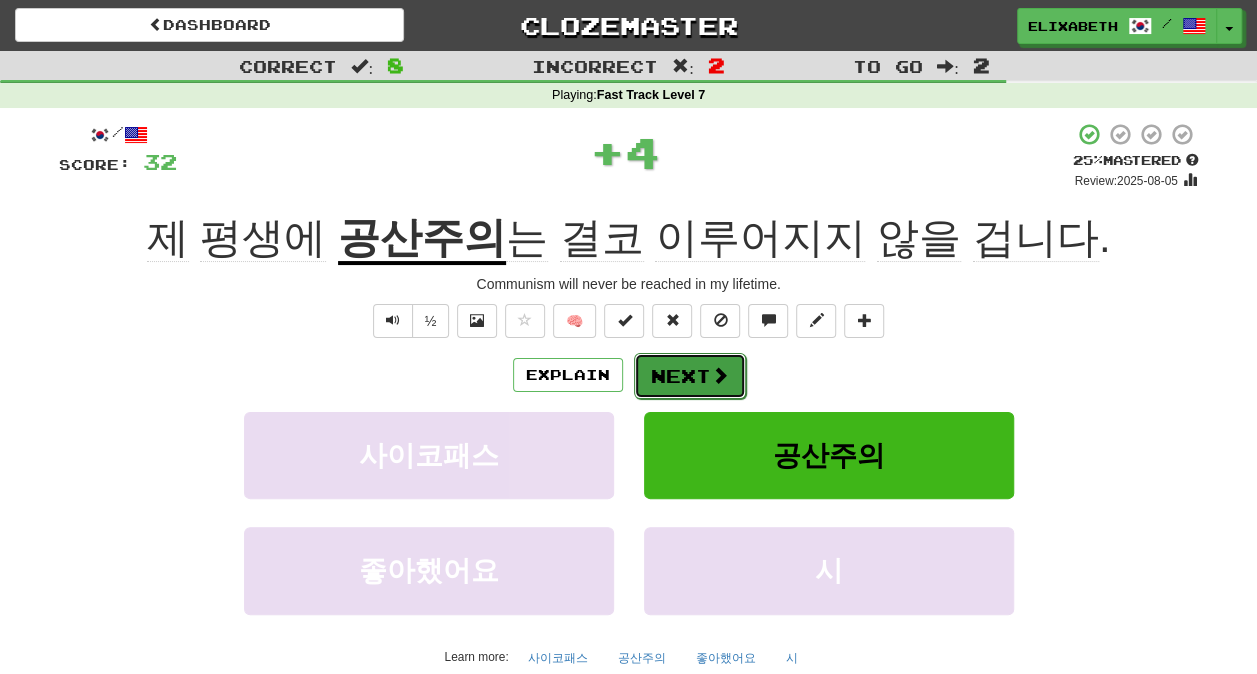click on "Next" at bounding box center [690, 376] 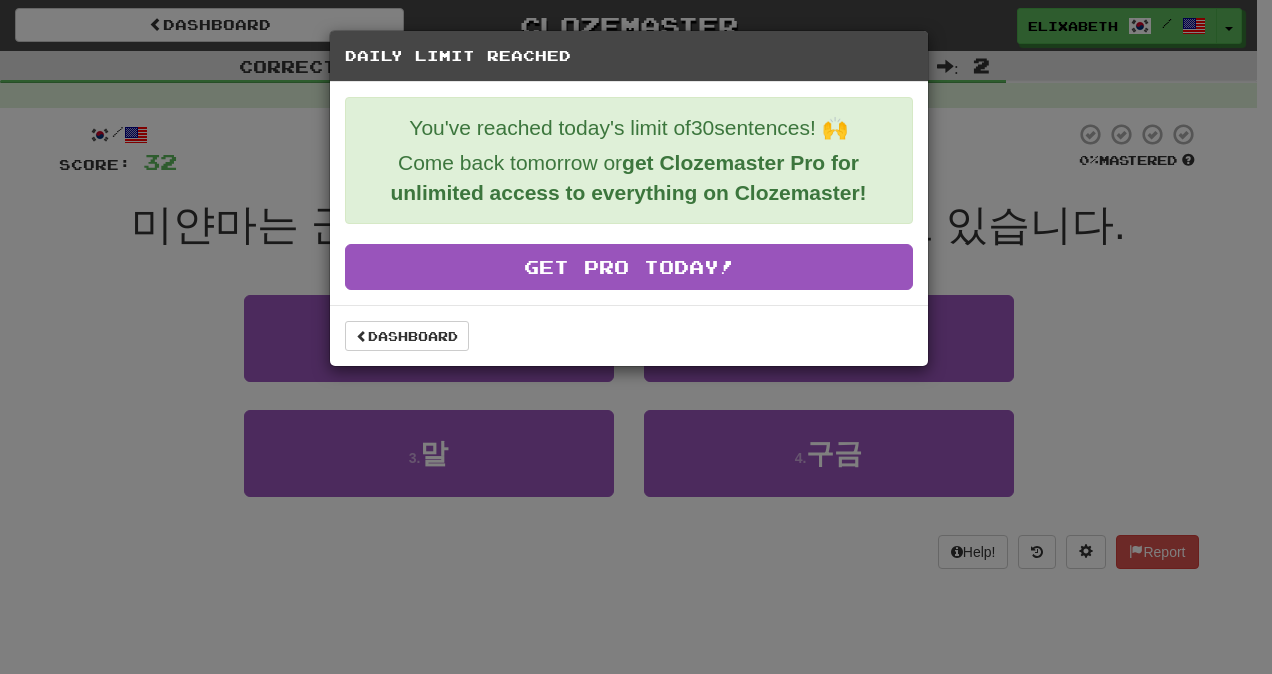 click on "Dashboard" at bounding box center (629, 335) 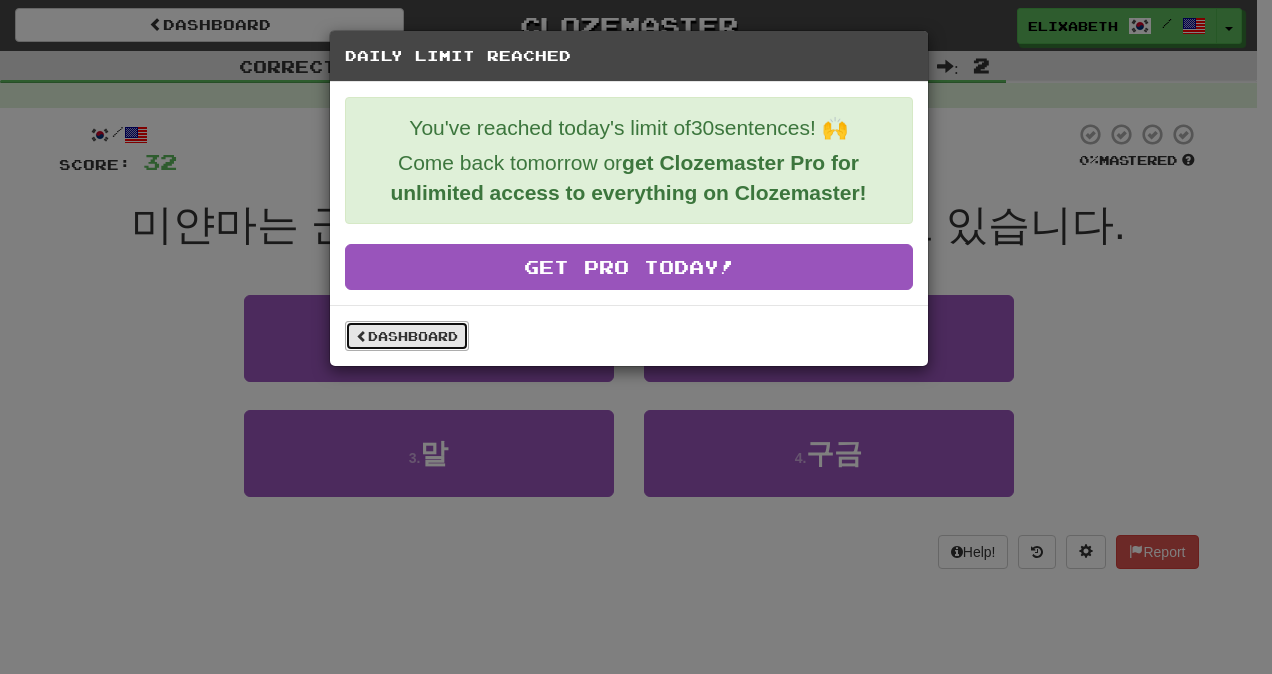 click on "Dashboard" at bounding box center [407, 336] 